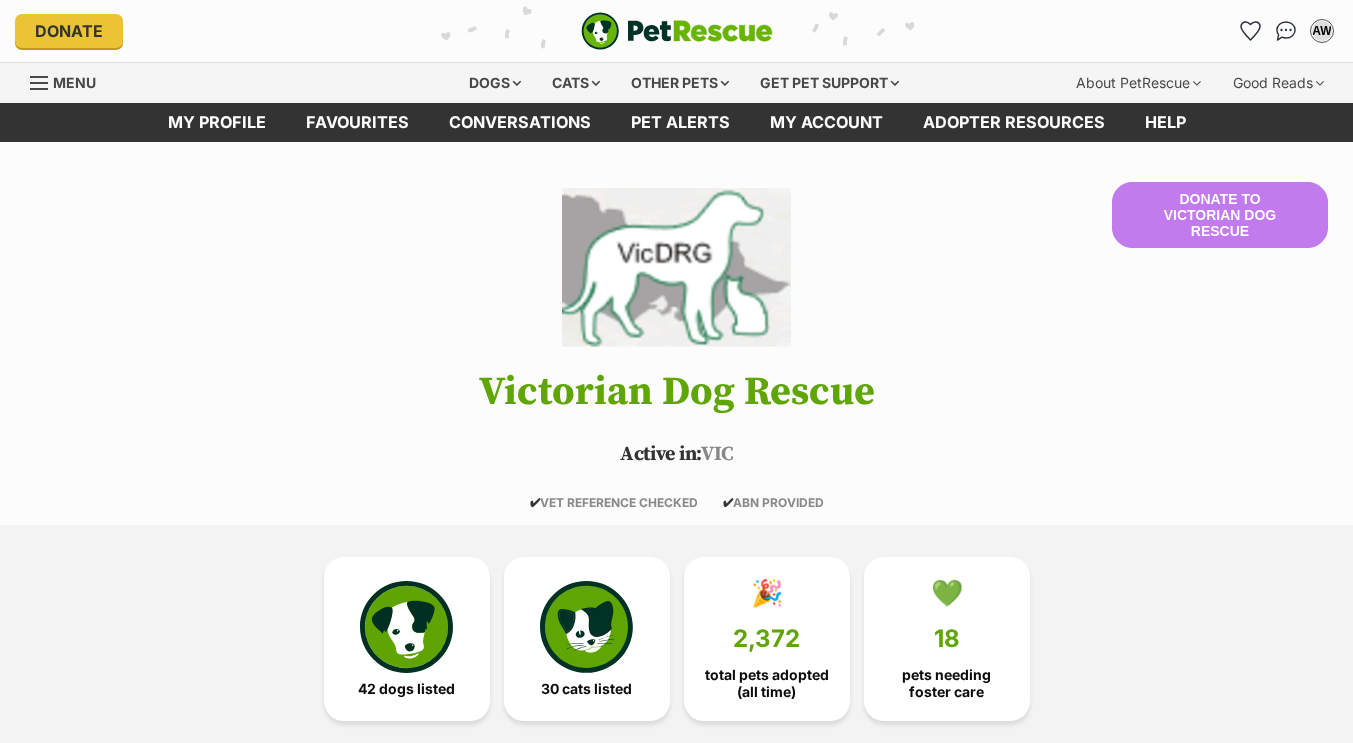 scroll, scrollTop: 0, scrollLeft: 0, axis: both 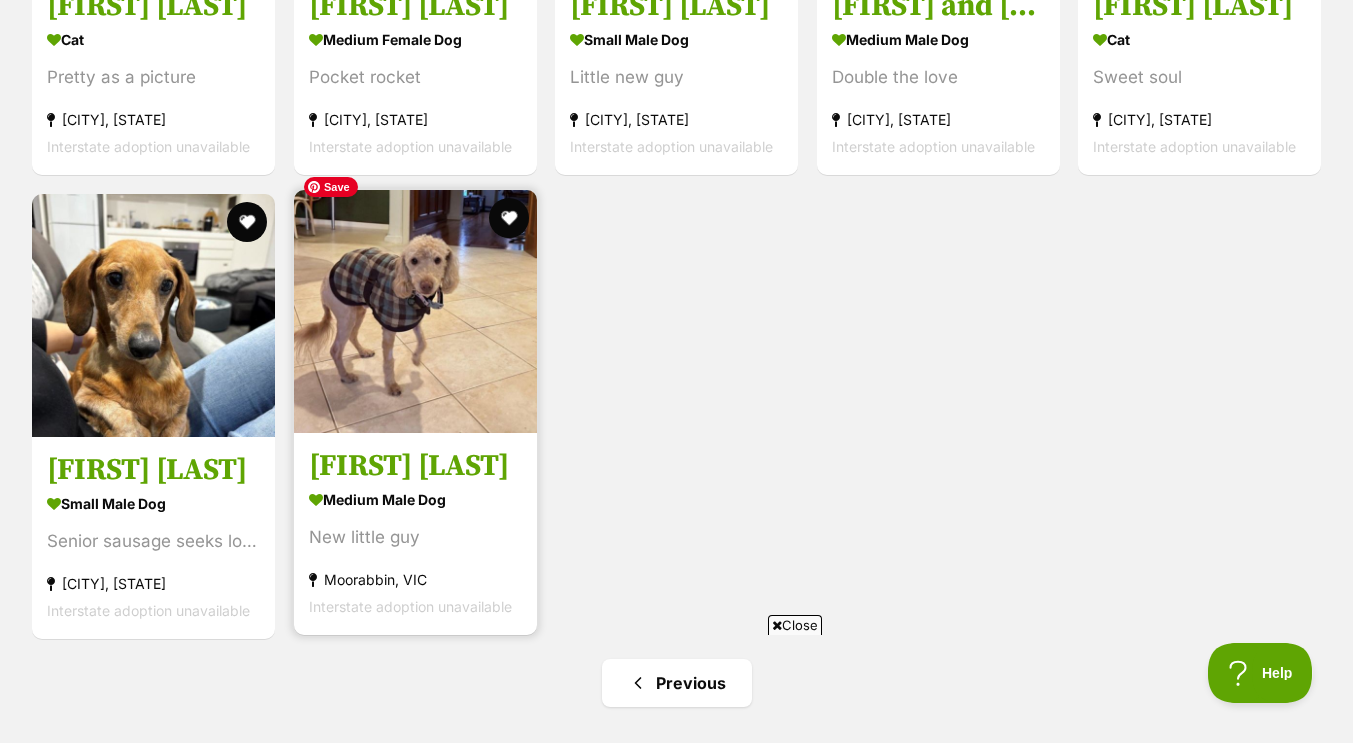 click at bounding box center [415, 311] 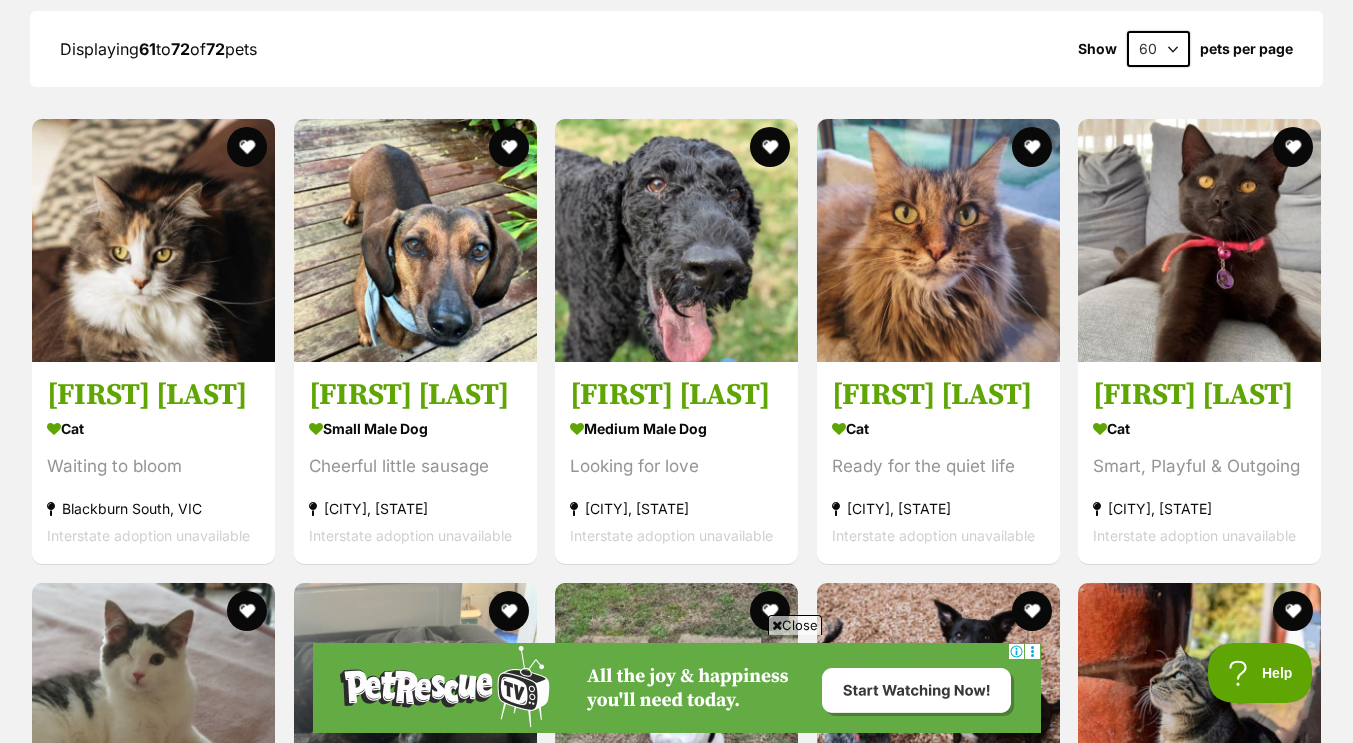 scroll, scrollTop: 1980, scrollLeft: 0, axis: vertical 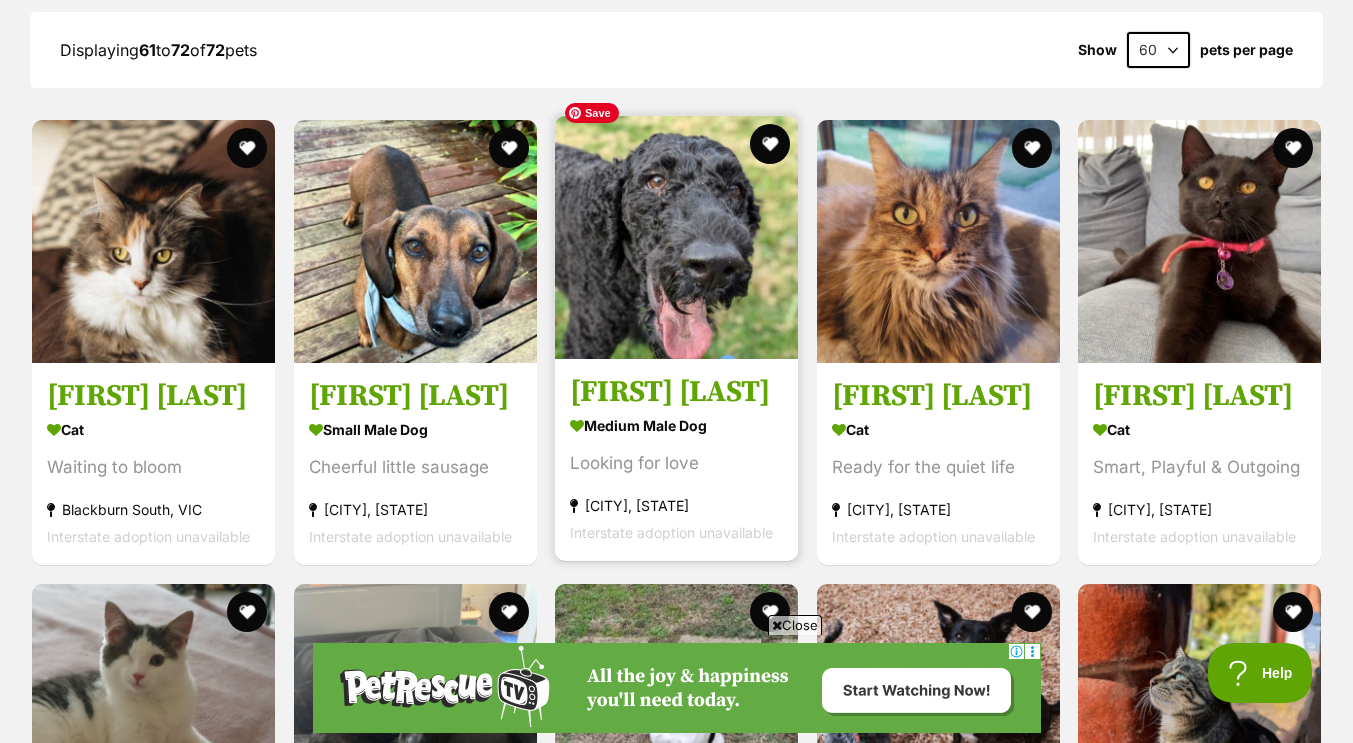 click at bounding box center (676, 237) 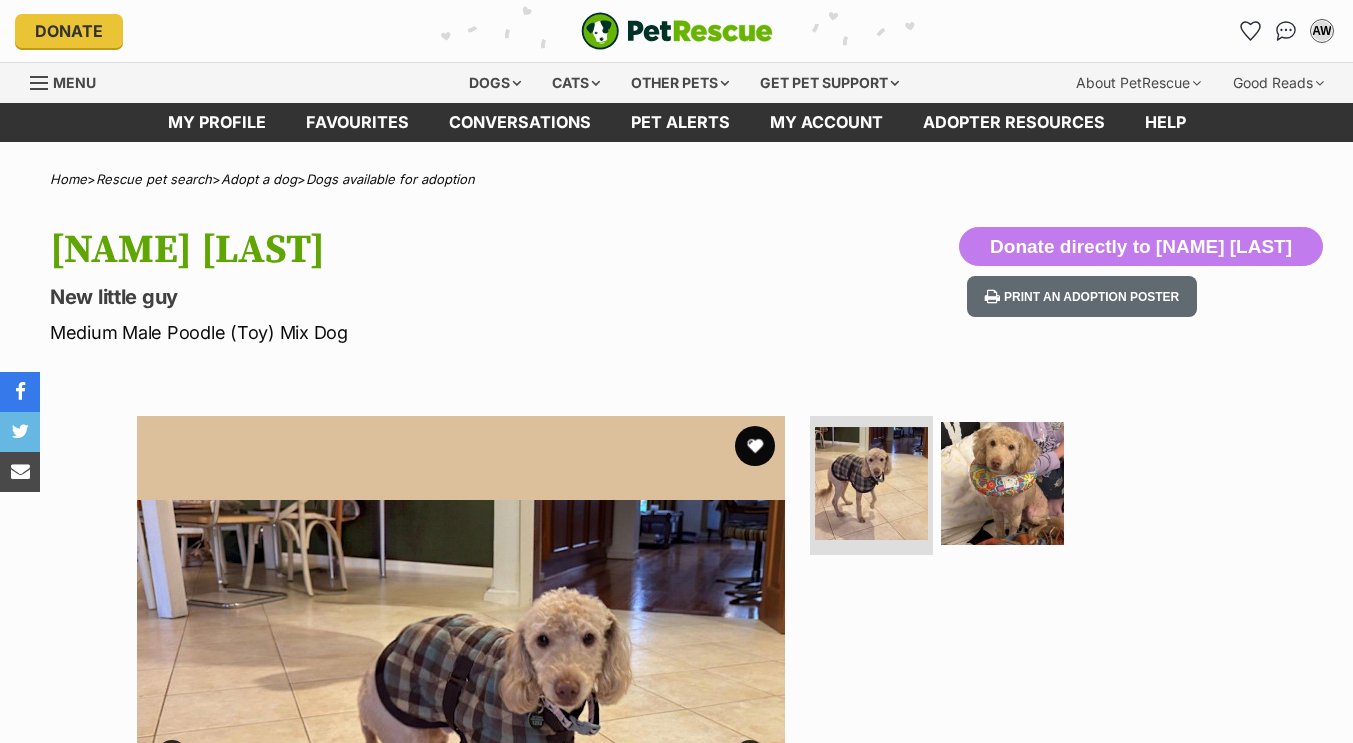 scroll, scrollTop: 0, scrollLeft: 0, axis: both 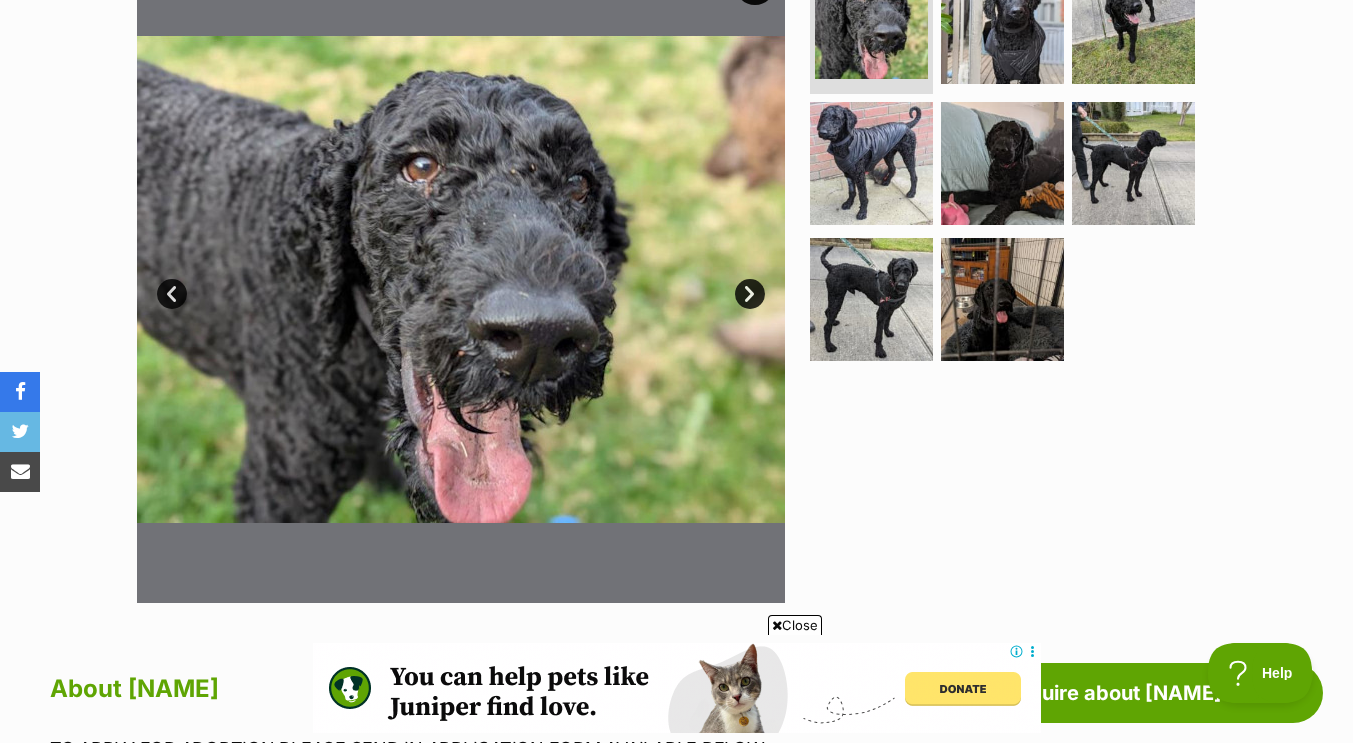 click on "Next" at bounding box center (750, 294) 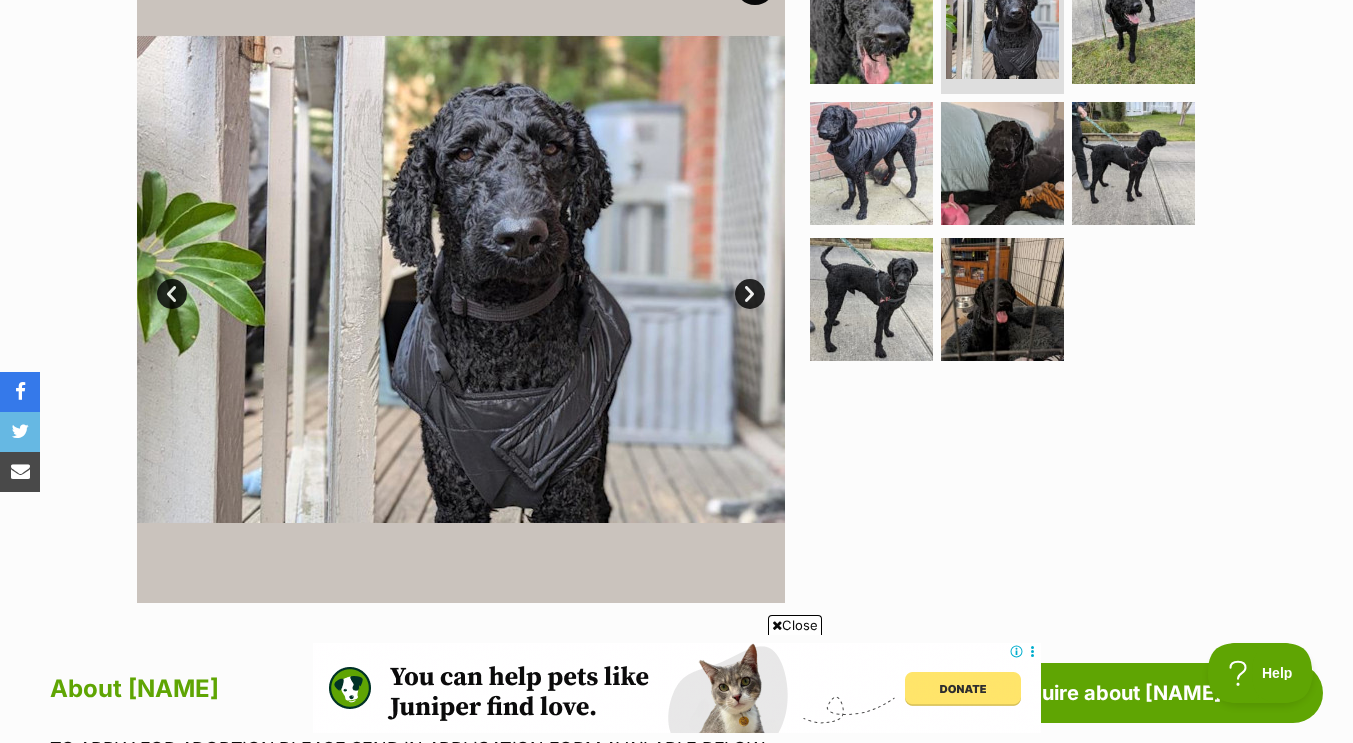 click on "Next" at bounding box center (750, 294) 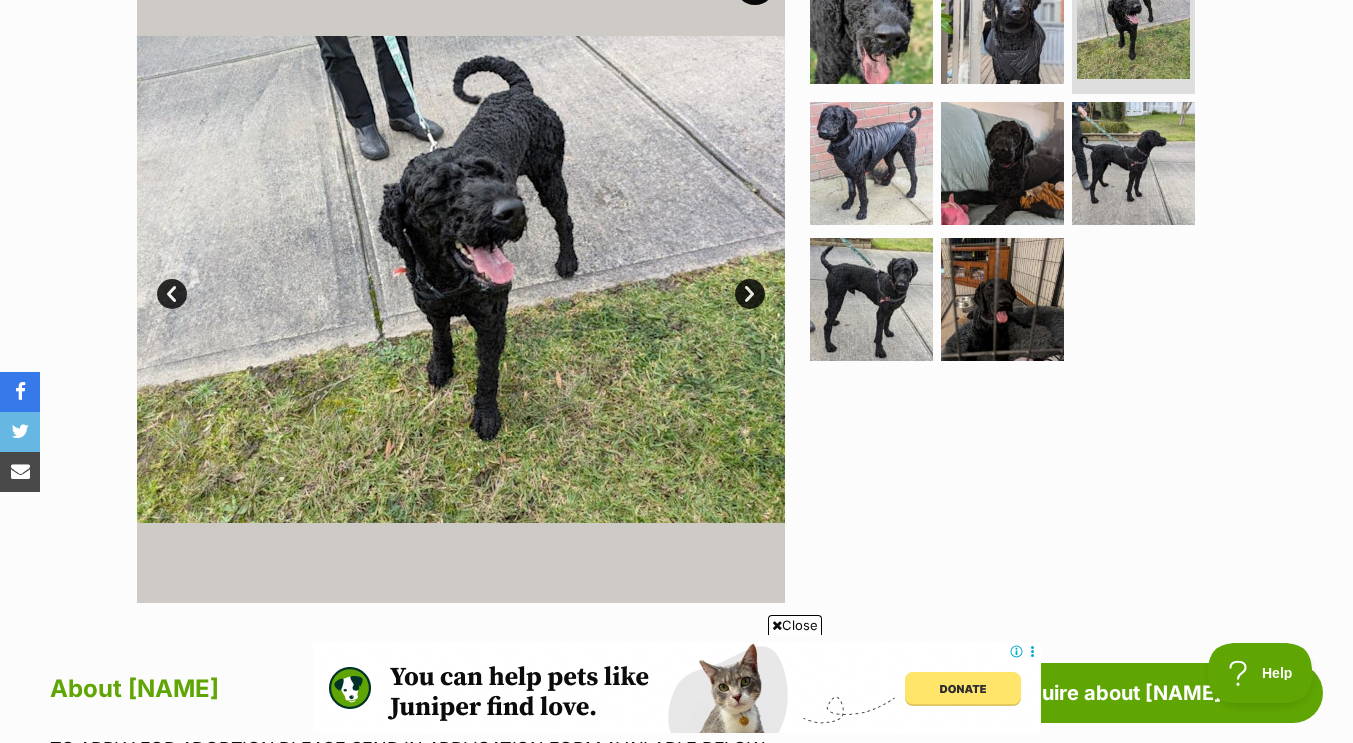 click on "Next" at bounding box center (750, 294) 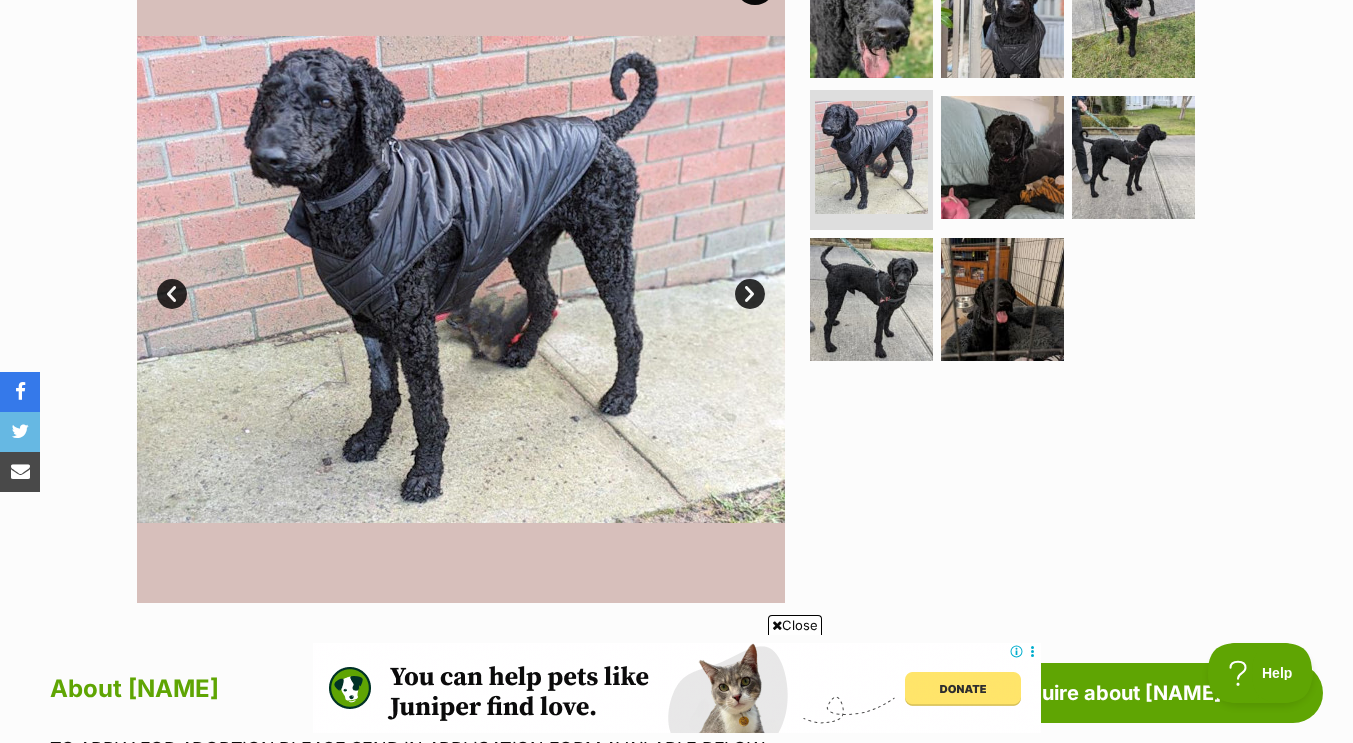 click on "Next" at bounding box center [750, 294] 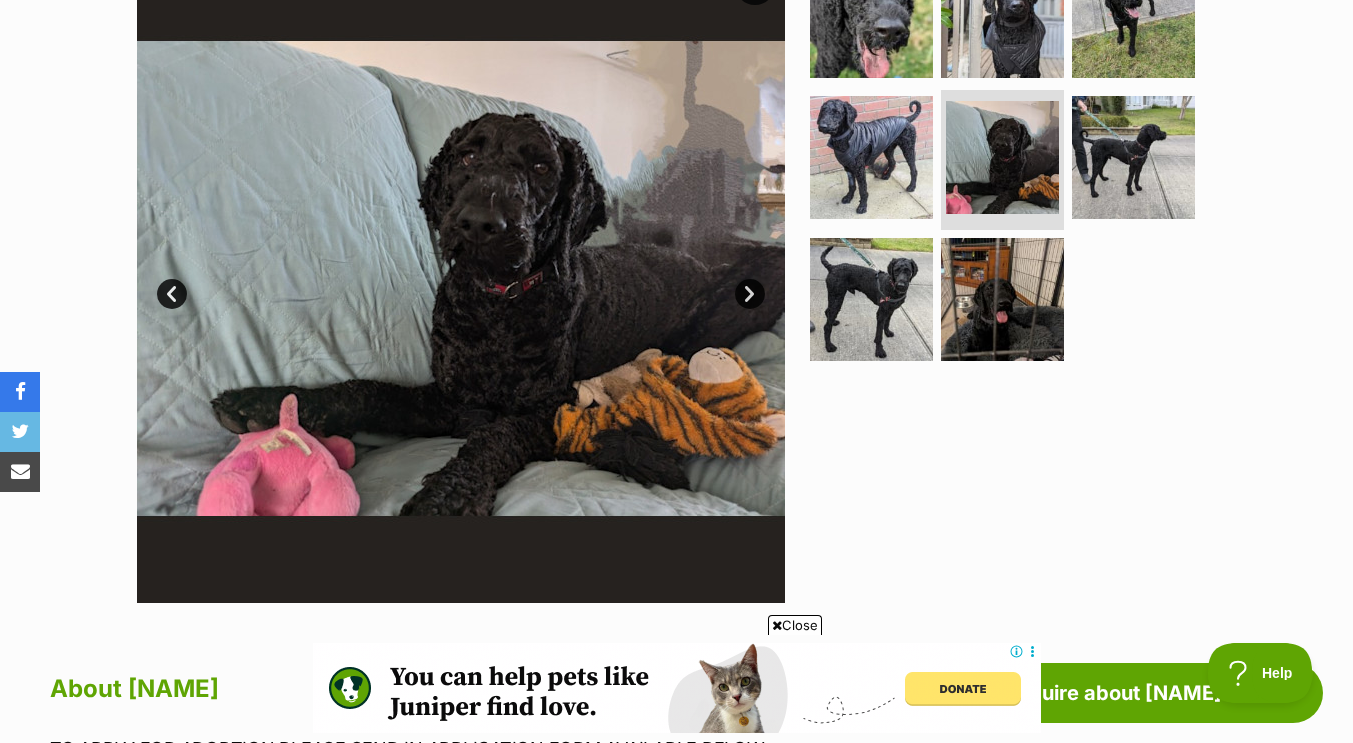 click on "Next" at bounding box center (750, 294) 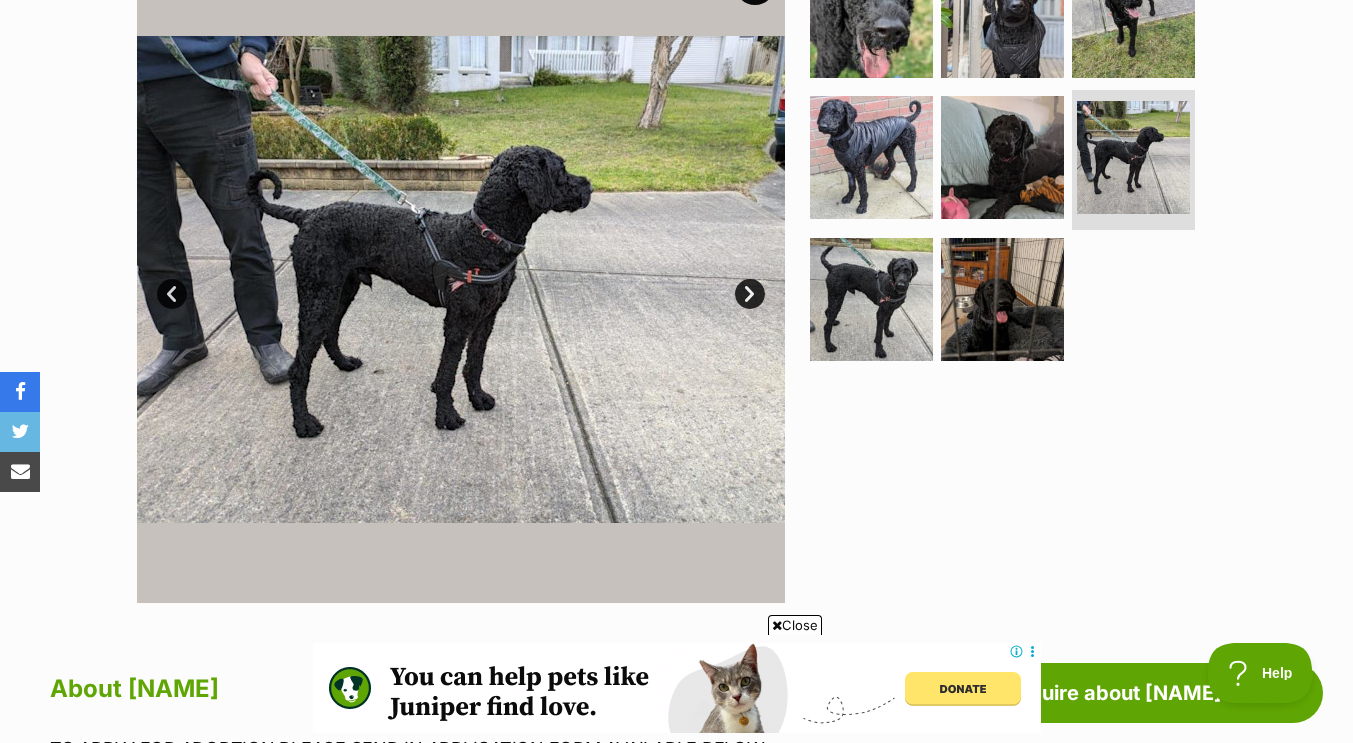 click on "Next" at bounding box center [750, 294] 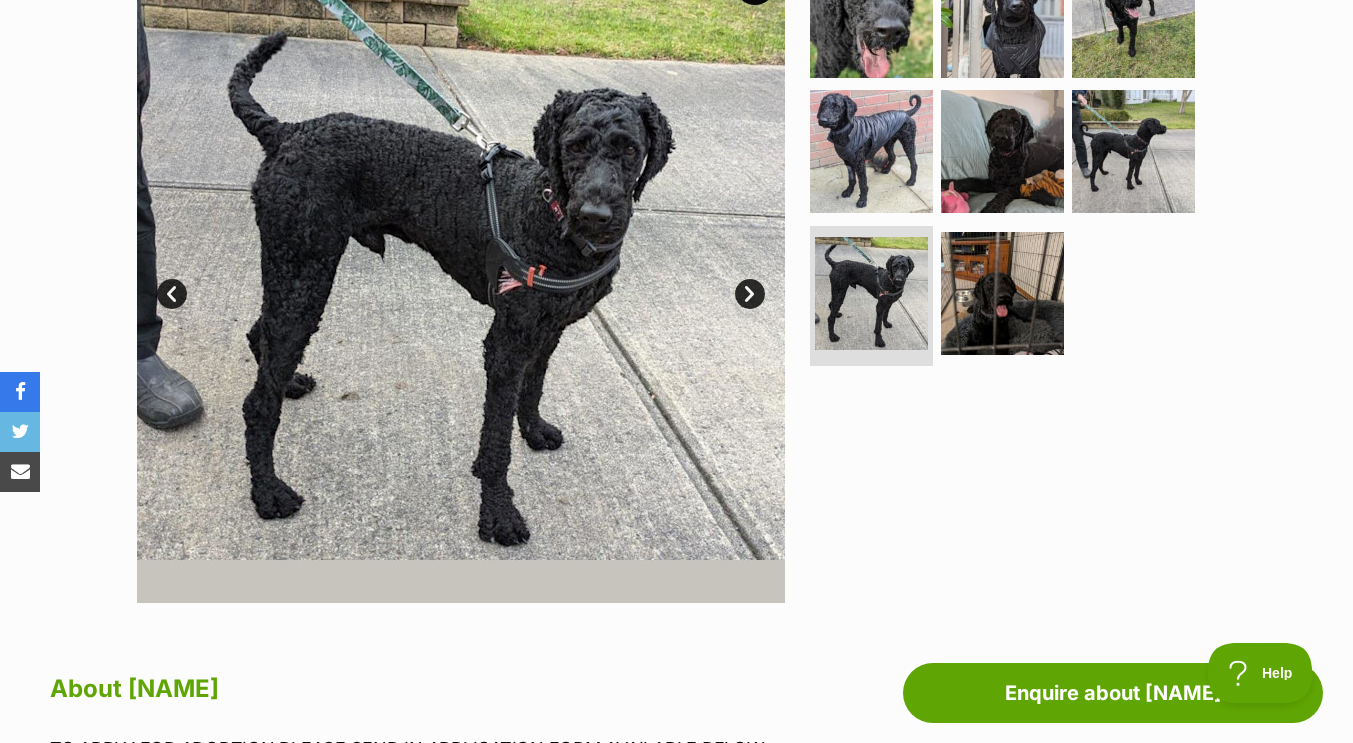 scroll, scrollTop: 0, scrollLeft: 0, axis: both 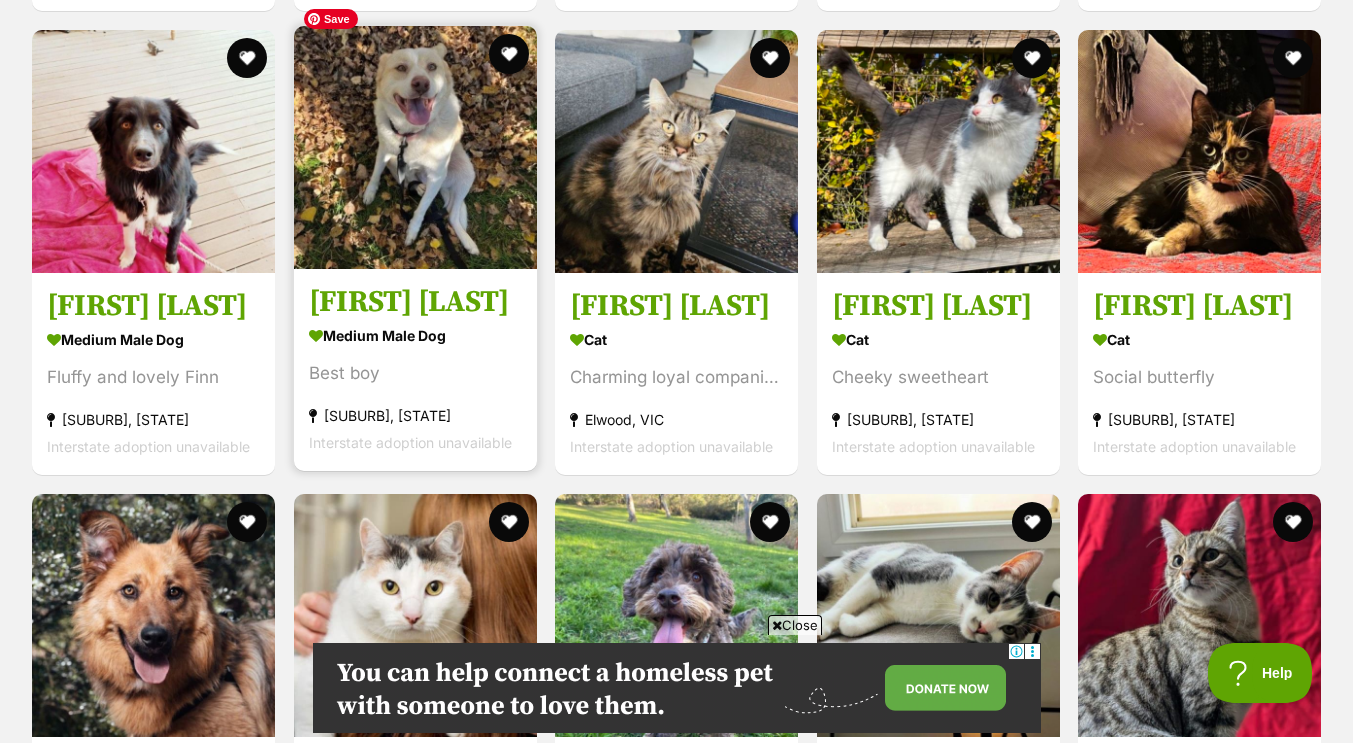 click at bounding box center [415, 147] 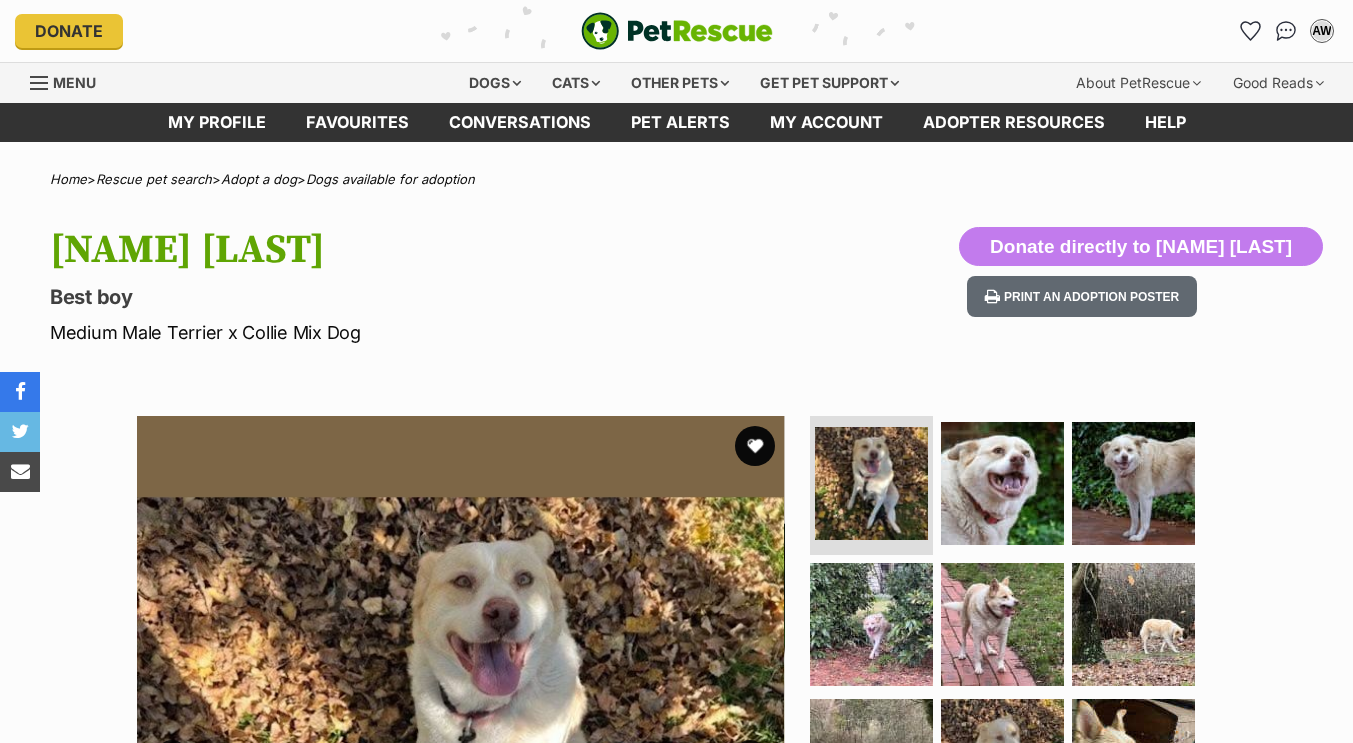 scroll, scrollTop: 0, scrollLeft: 0, axis: both 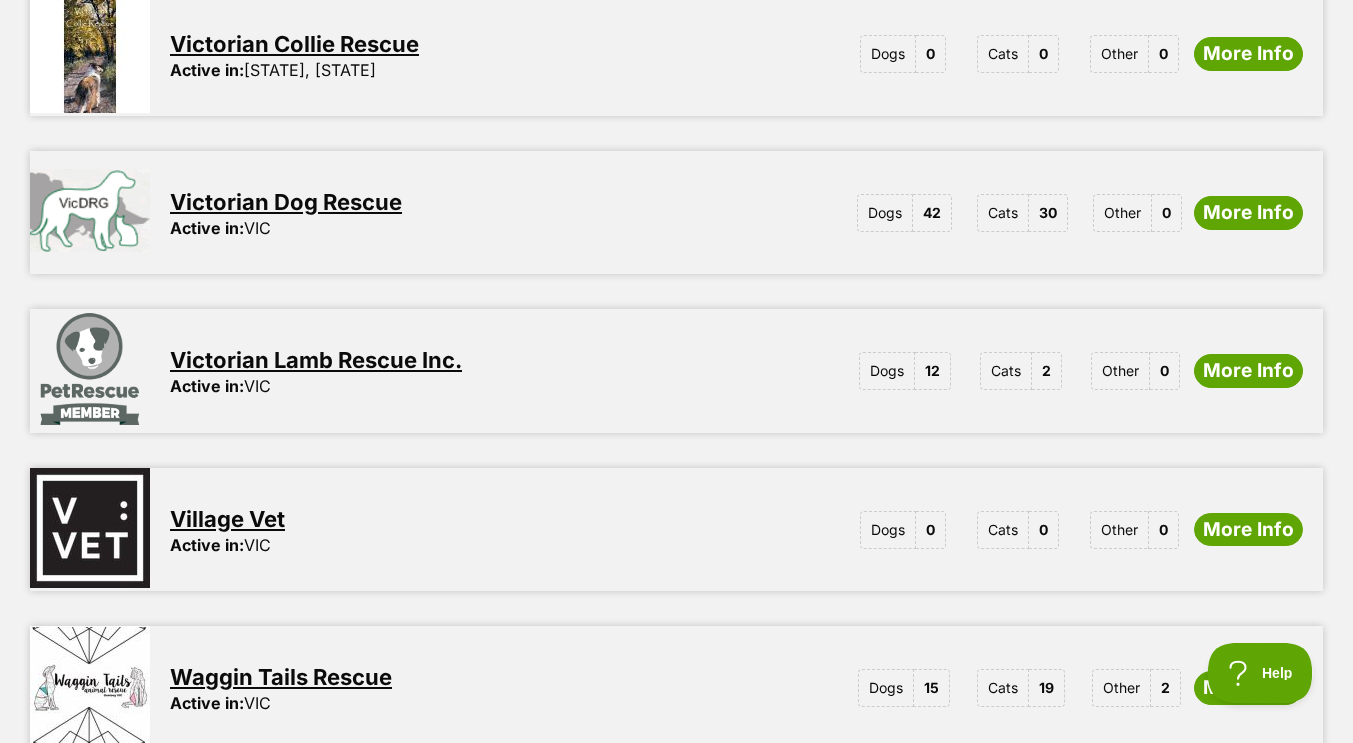 click on "Victorian Lamb Rescue Inc." at bounding box center (316, 360) 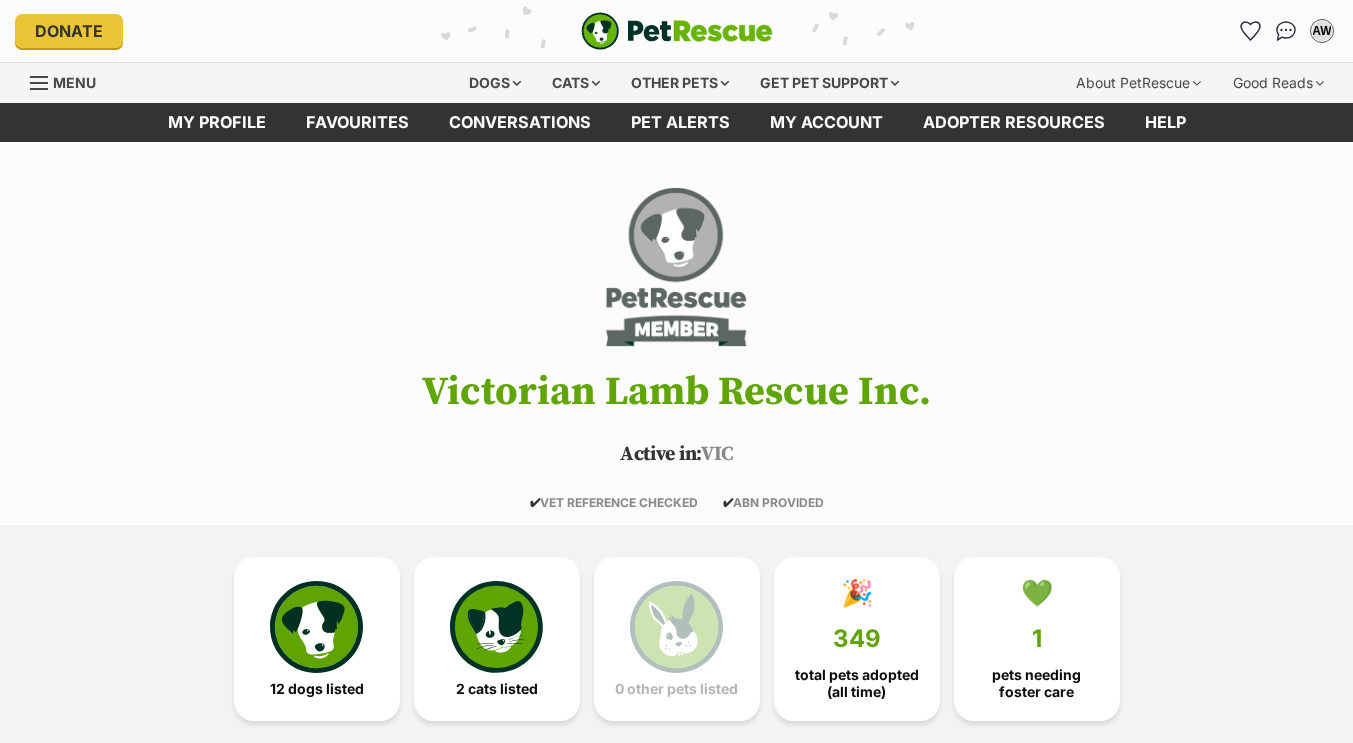 scroll, scrollTop: 0, scrollLeft: 0, axis: both 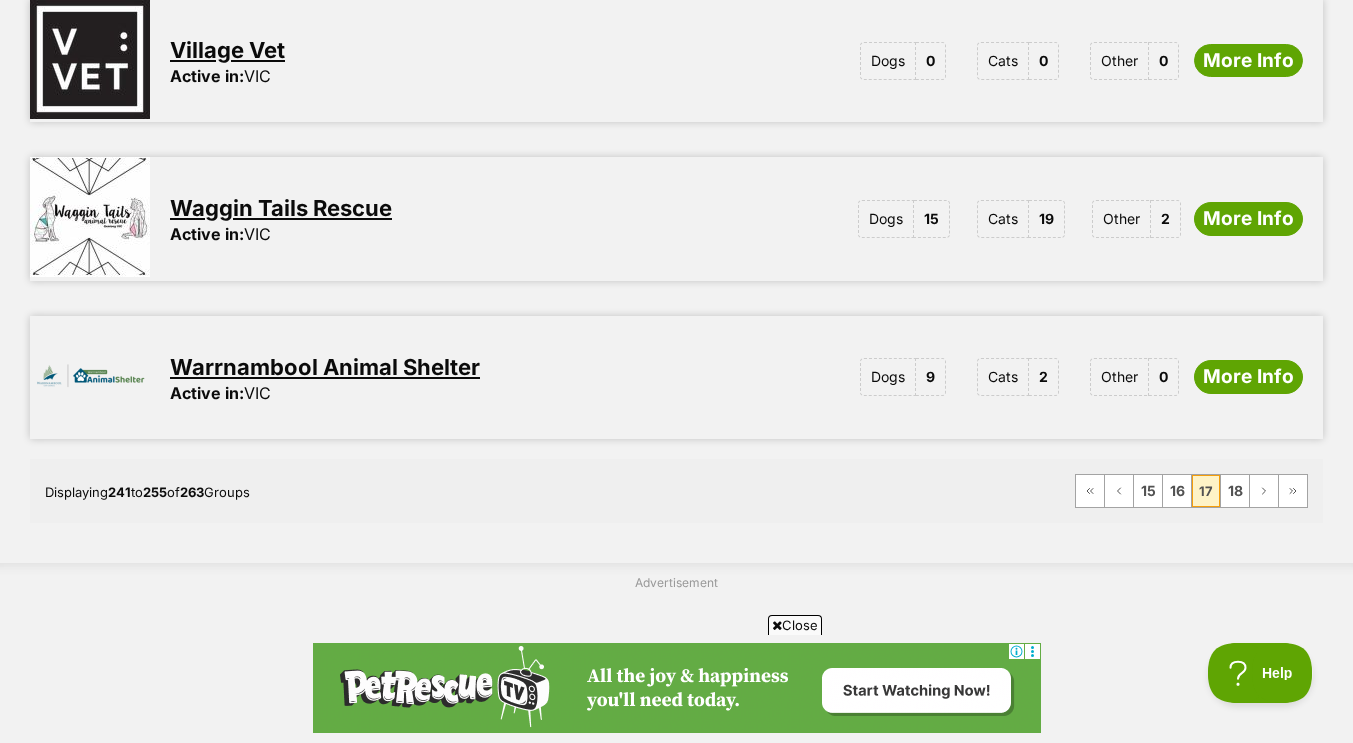 click on "Waggin Tails Rescue" at bounding box center [281, 208] 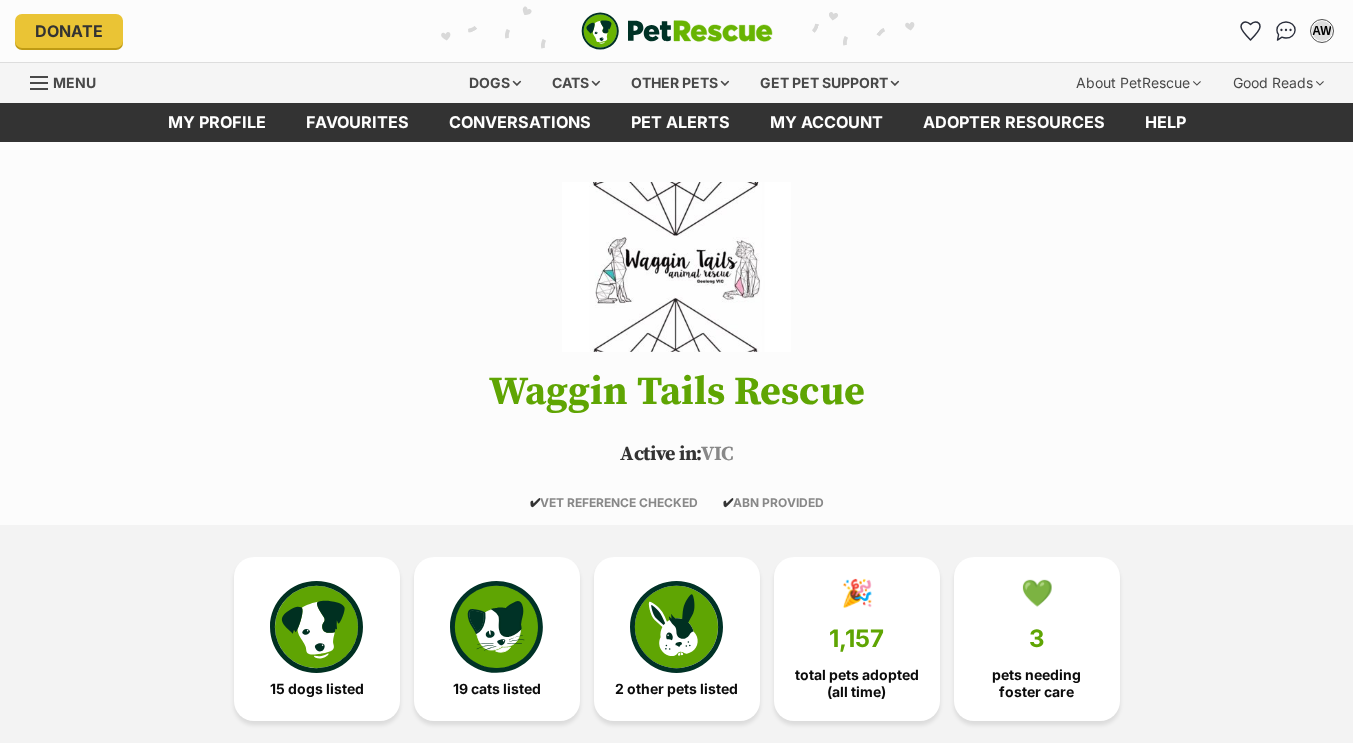 scroll, scrollTop: 0, scrollLeft: 0, axis: both 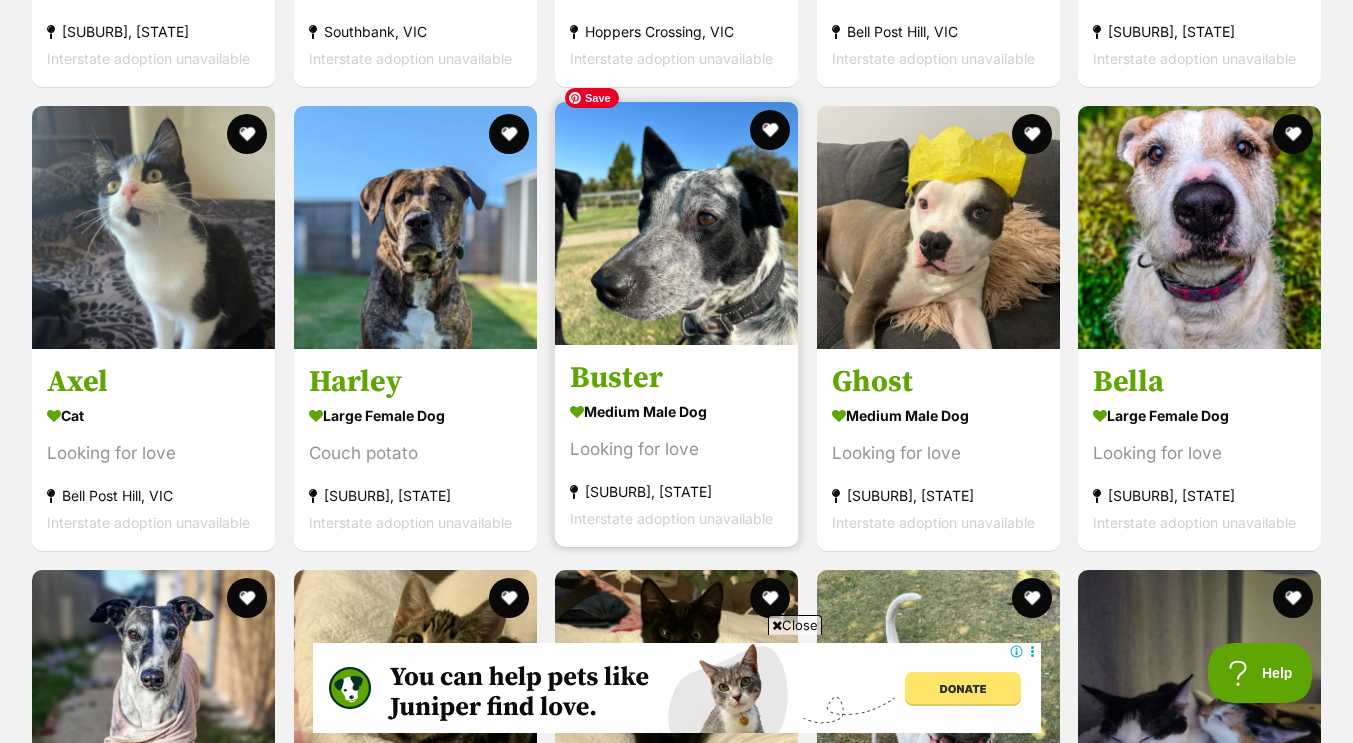 click at bounding box center (676, 223) 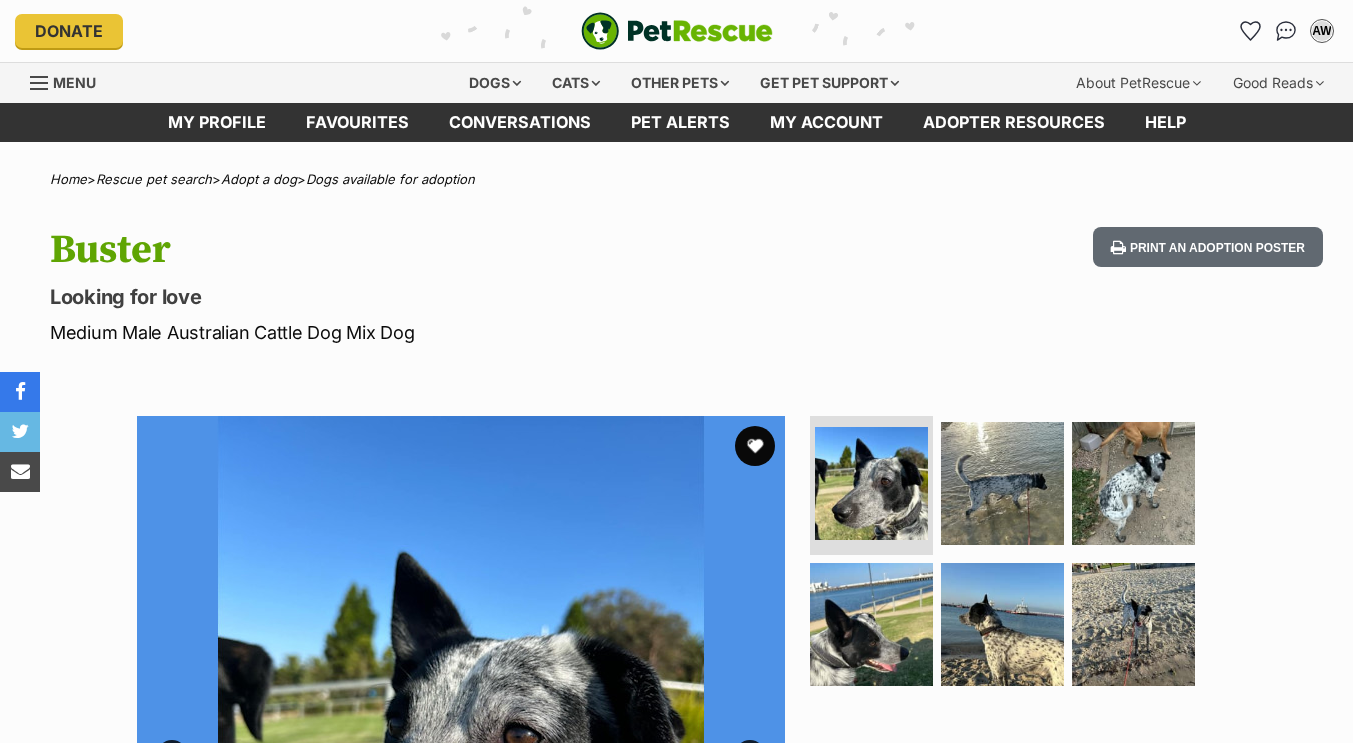 scroll, scrollTop: 0, scrollLeft: 0, axis: both 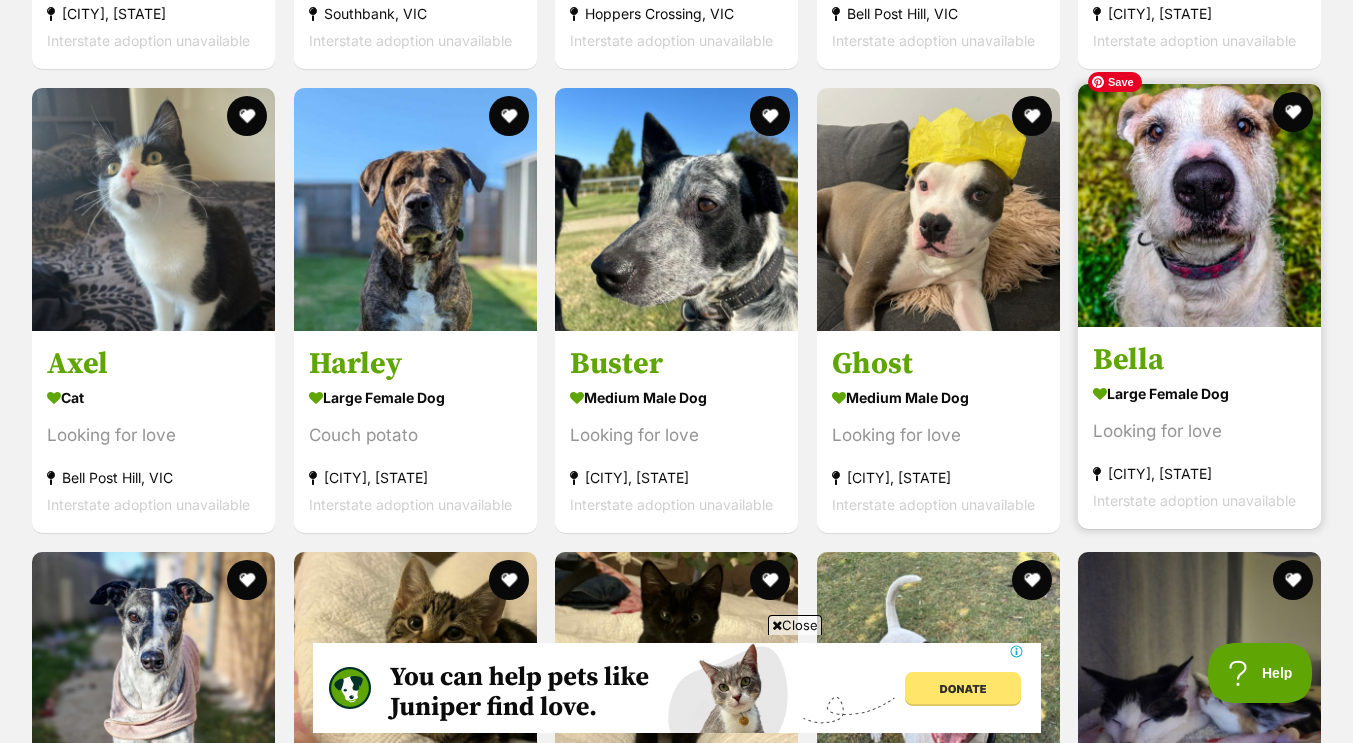 click at bounding box center (1199, 205) 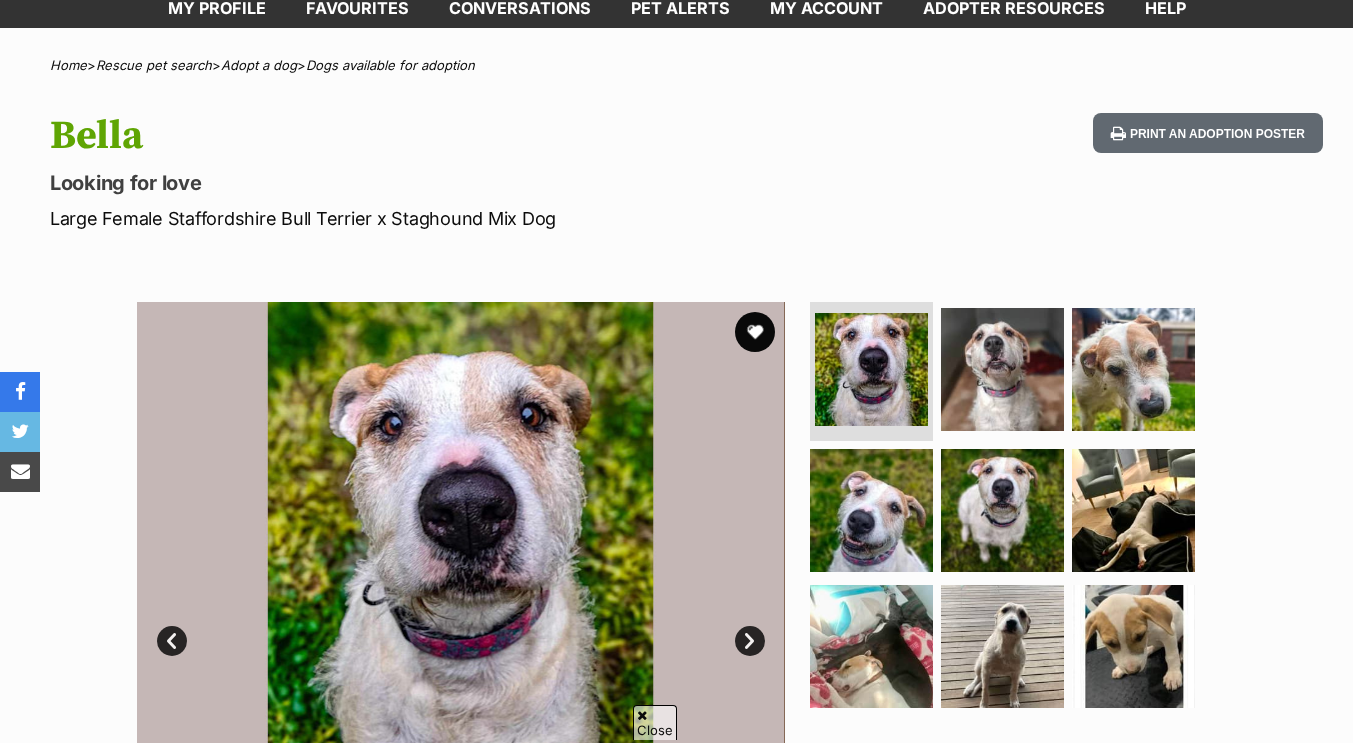 scroll, scrollTop: 522, scrollLeft: 0, axis: vertical 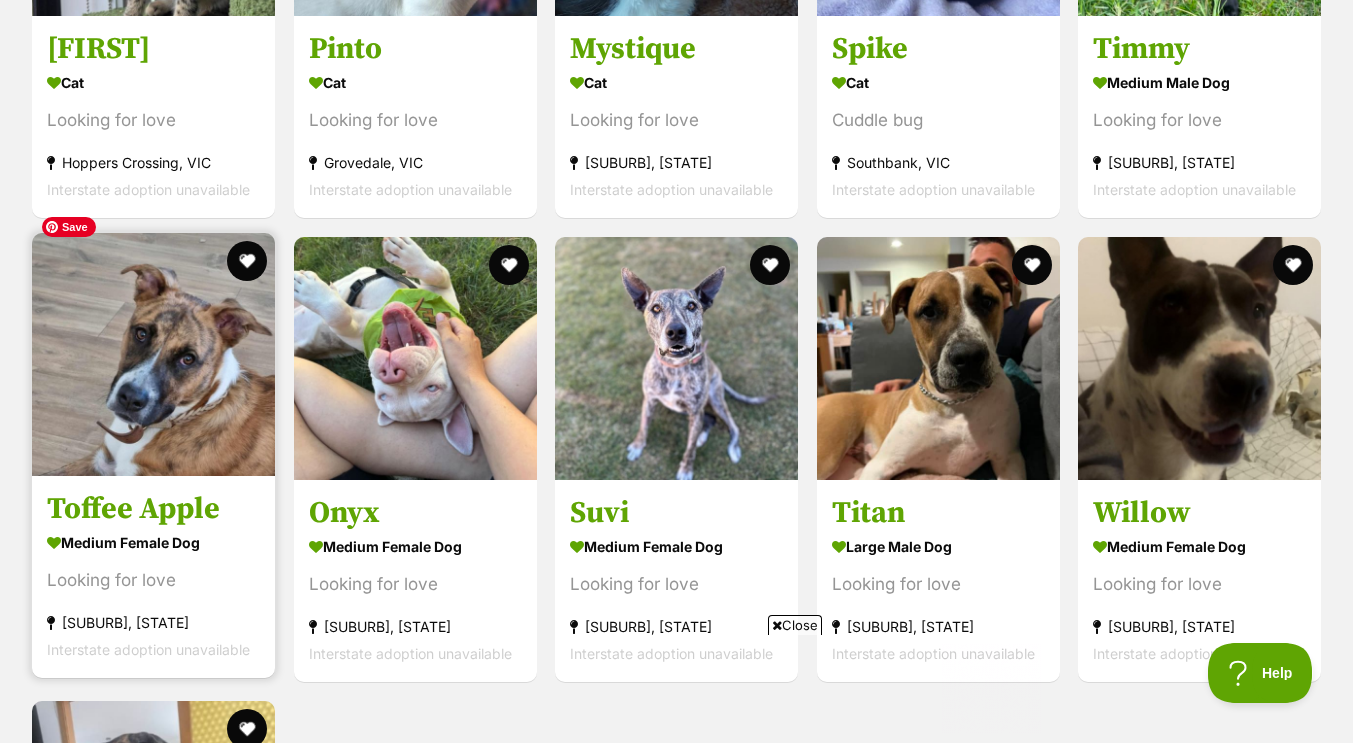 click at bounding box center (153, 354) 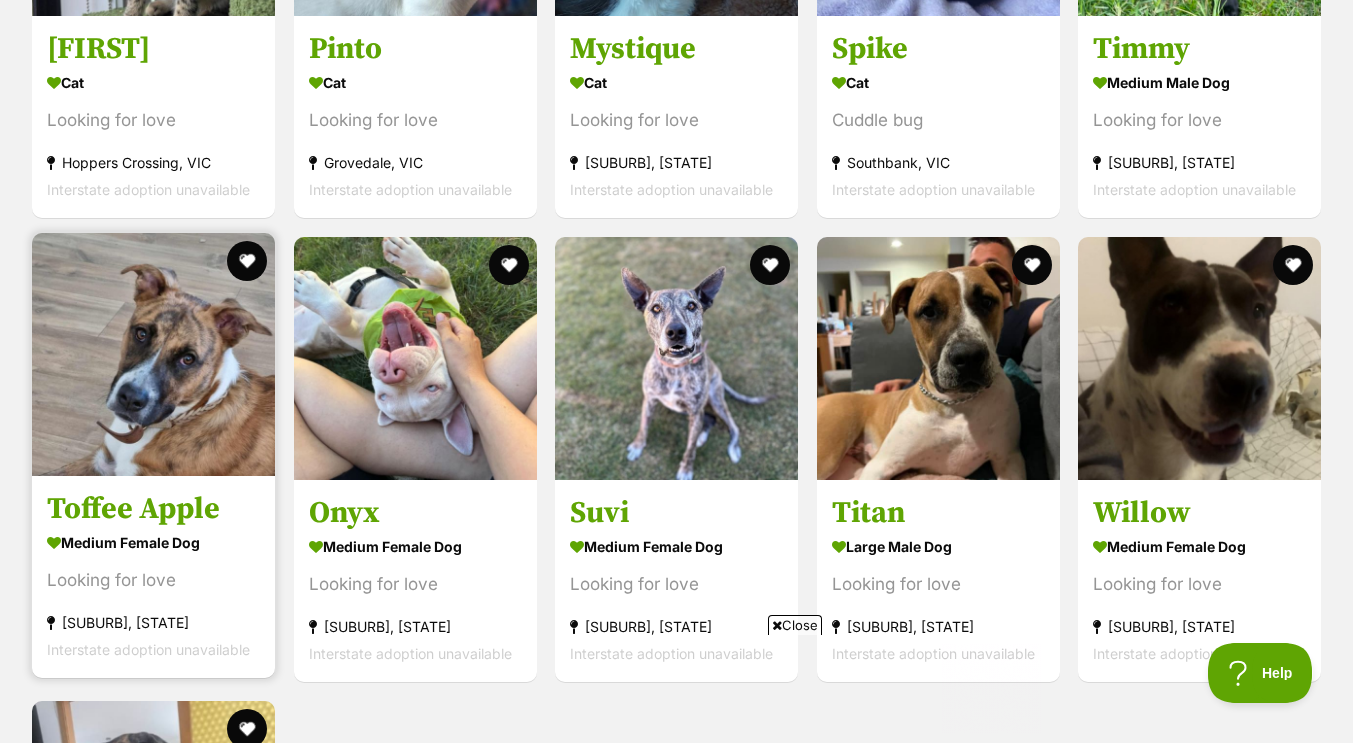 scroll, scrollTop: 0, scrollLeft: 0, axis: both 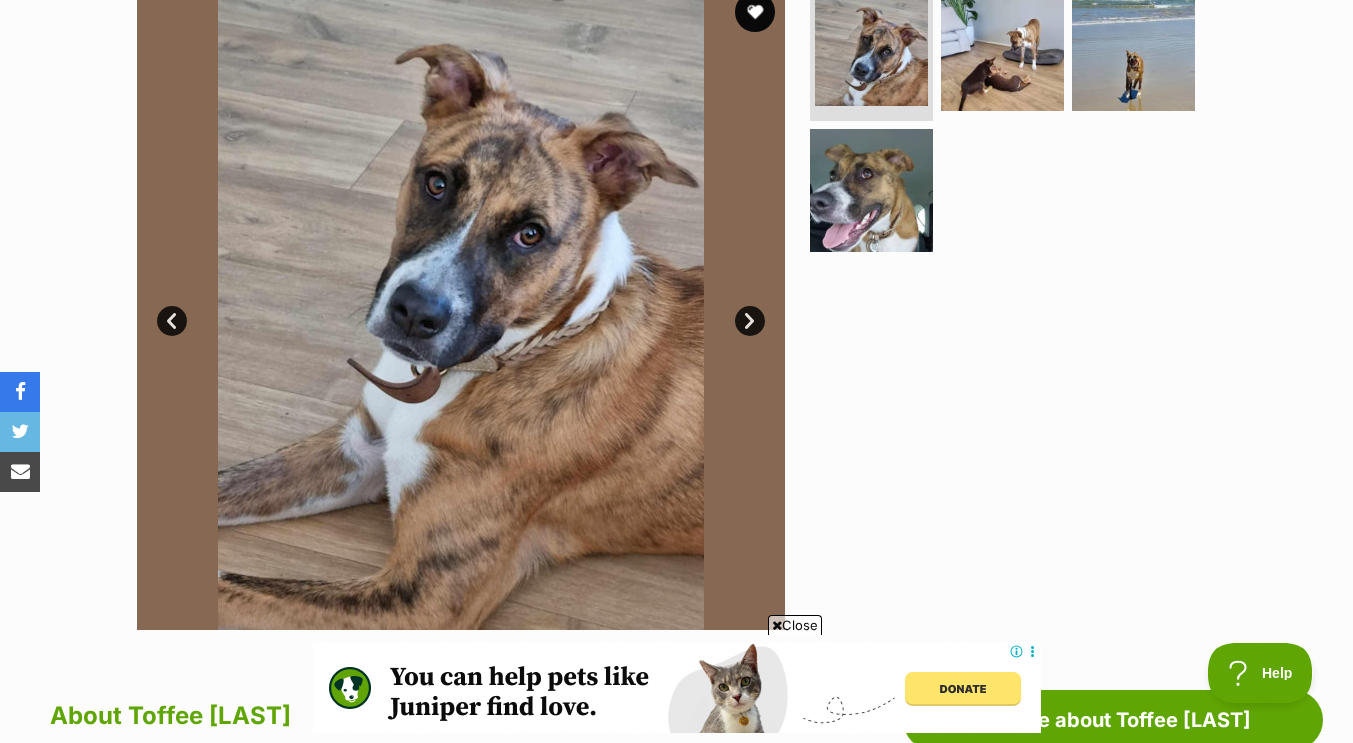 click on "Next" at bounding box center [750, 321] 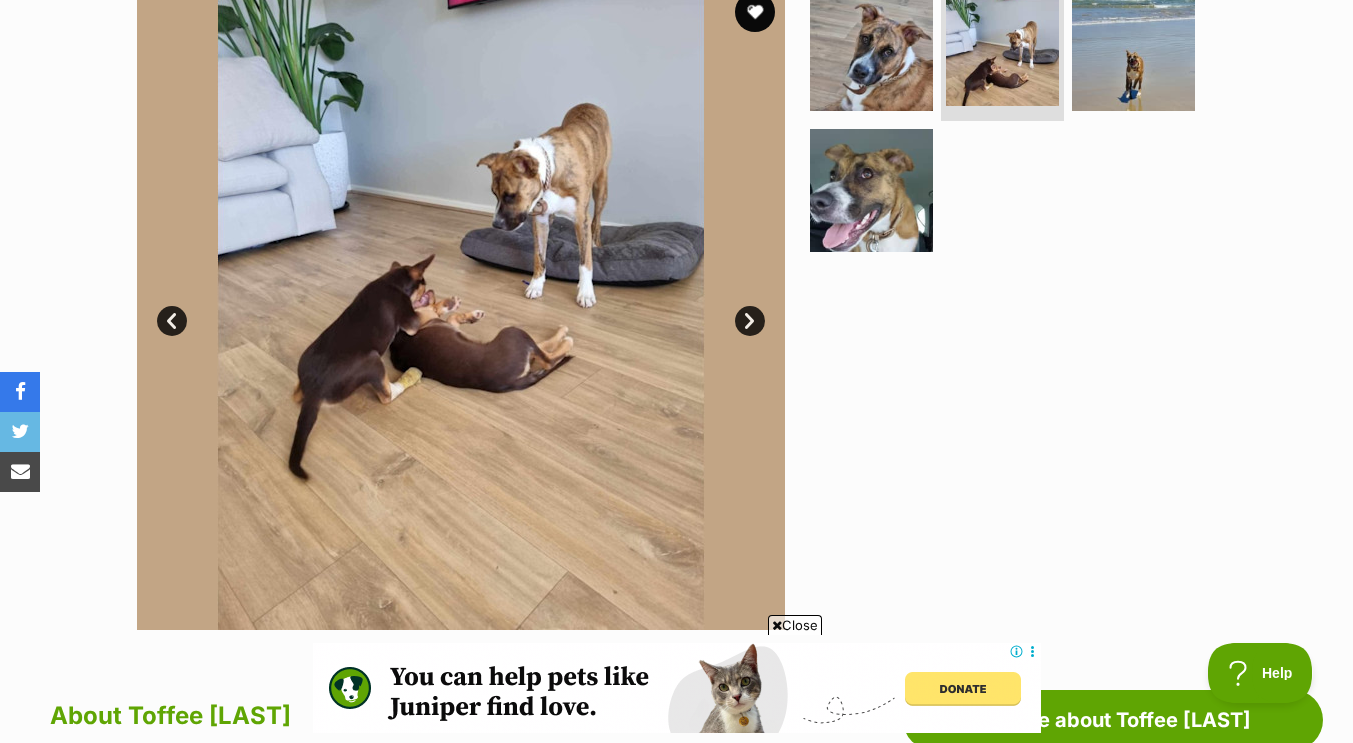click on "Next" at bounding box center [750, 321] 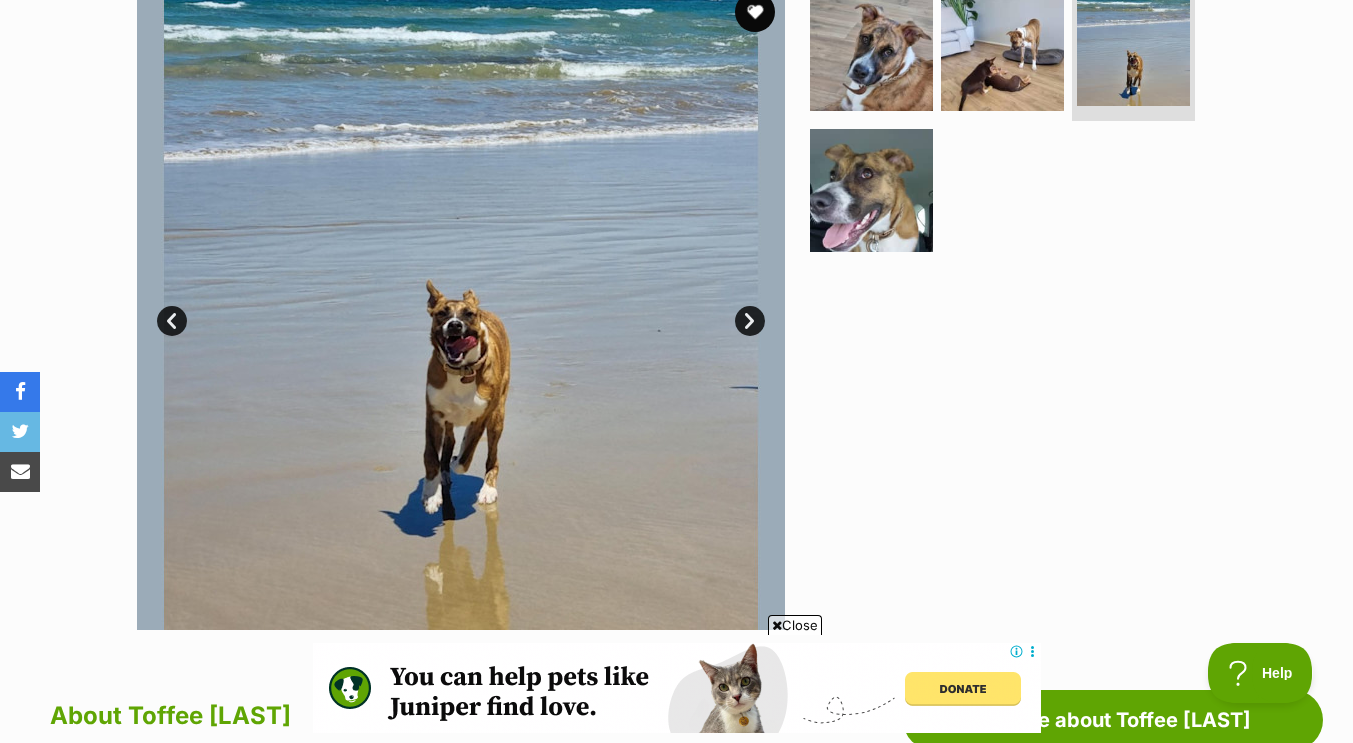 click on "Next" at bounding box center (750, 321) 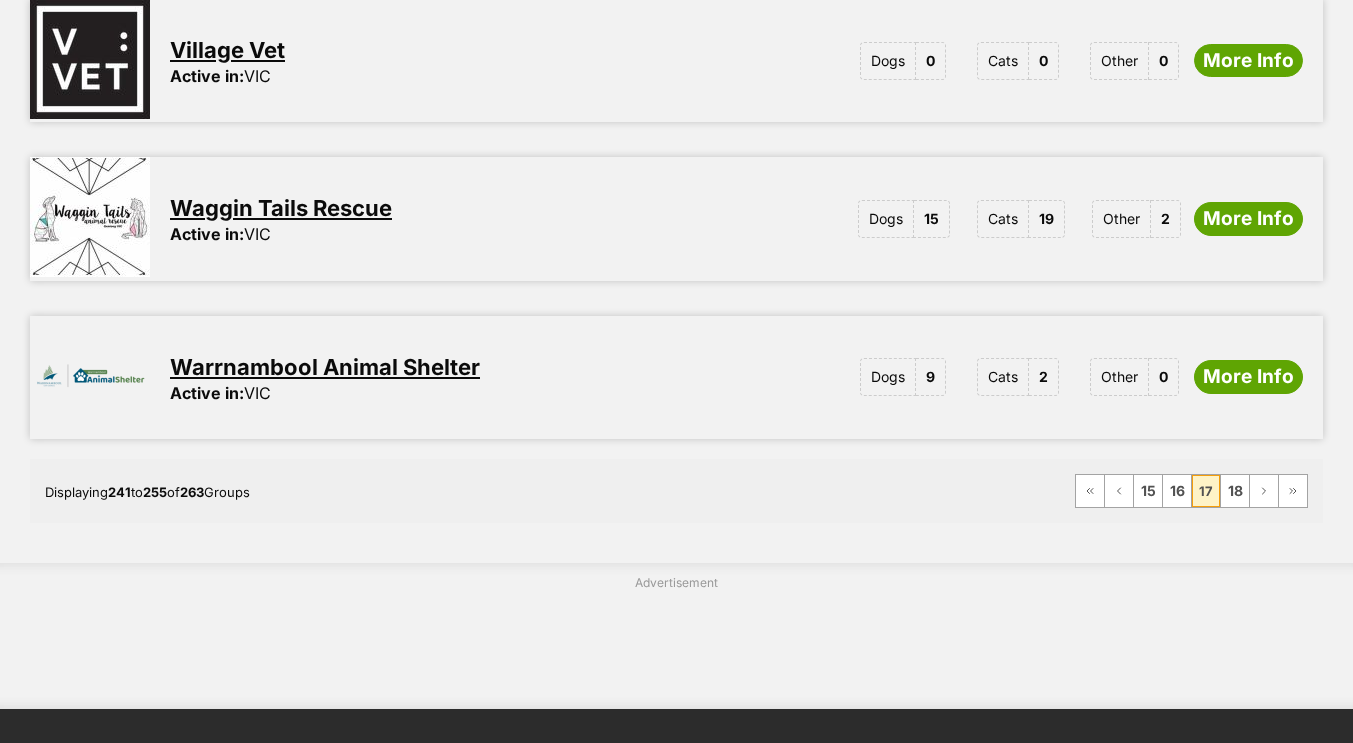 scroll, scrollTop: 2542, scrollLeft: 0, axis: vertical 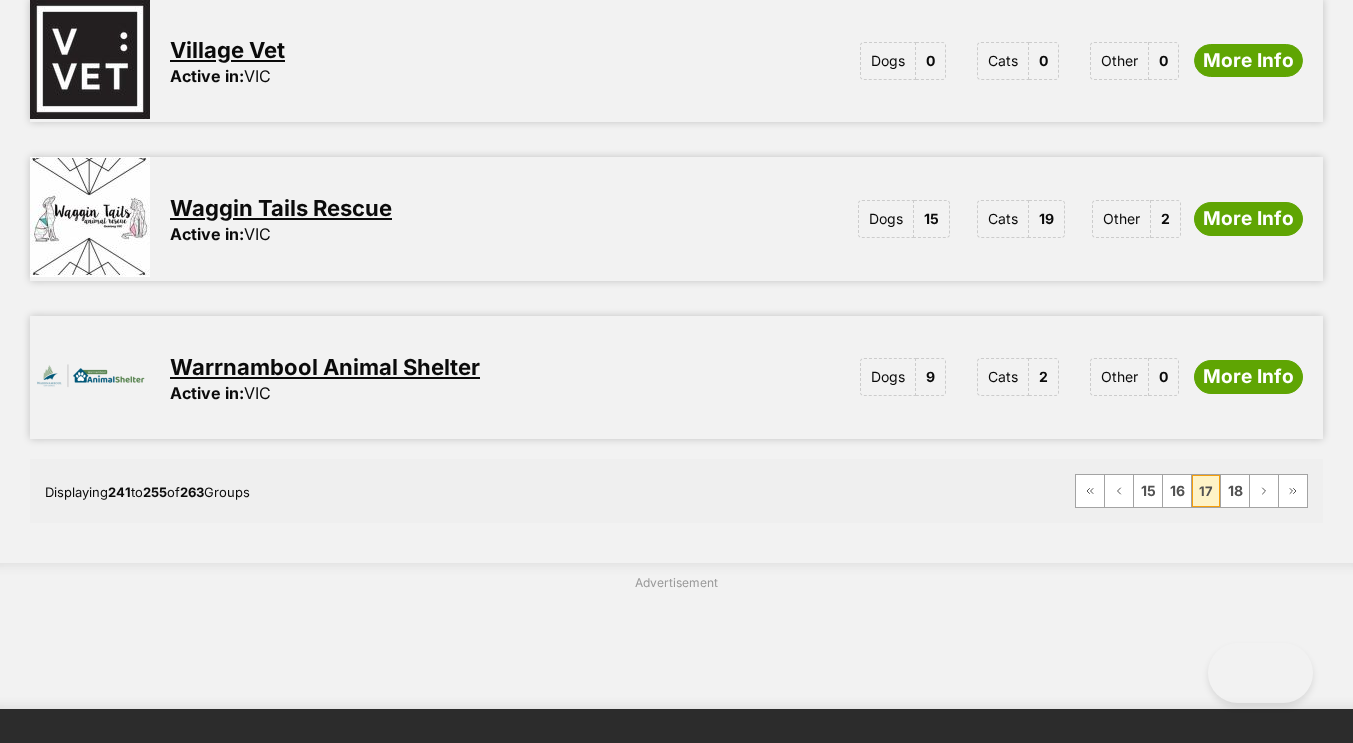 click on "Warrnambool Animal Shelter" at bounding box center [325, 367] 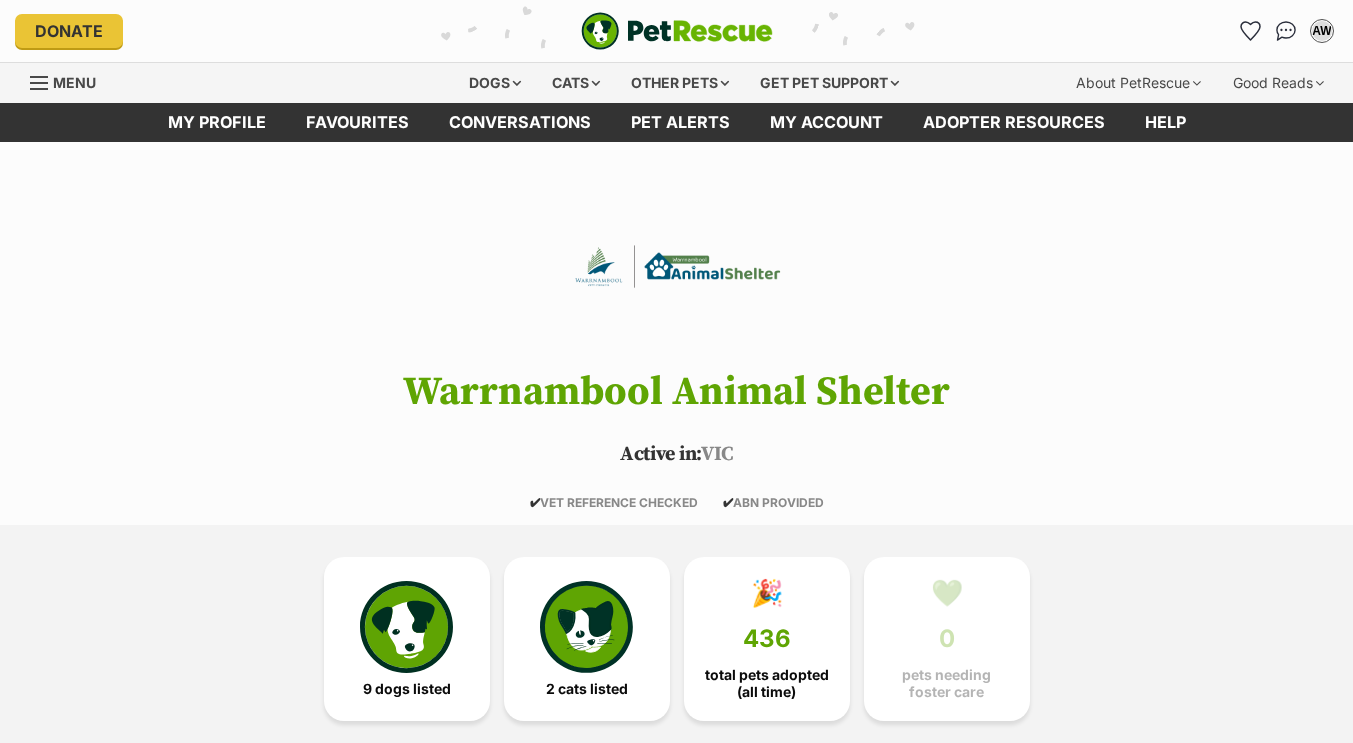 scroll, scrollTop: 0, scrollLeft: 0, axis: both 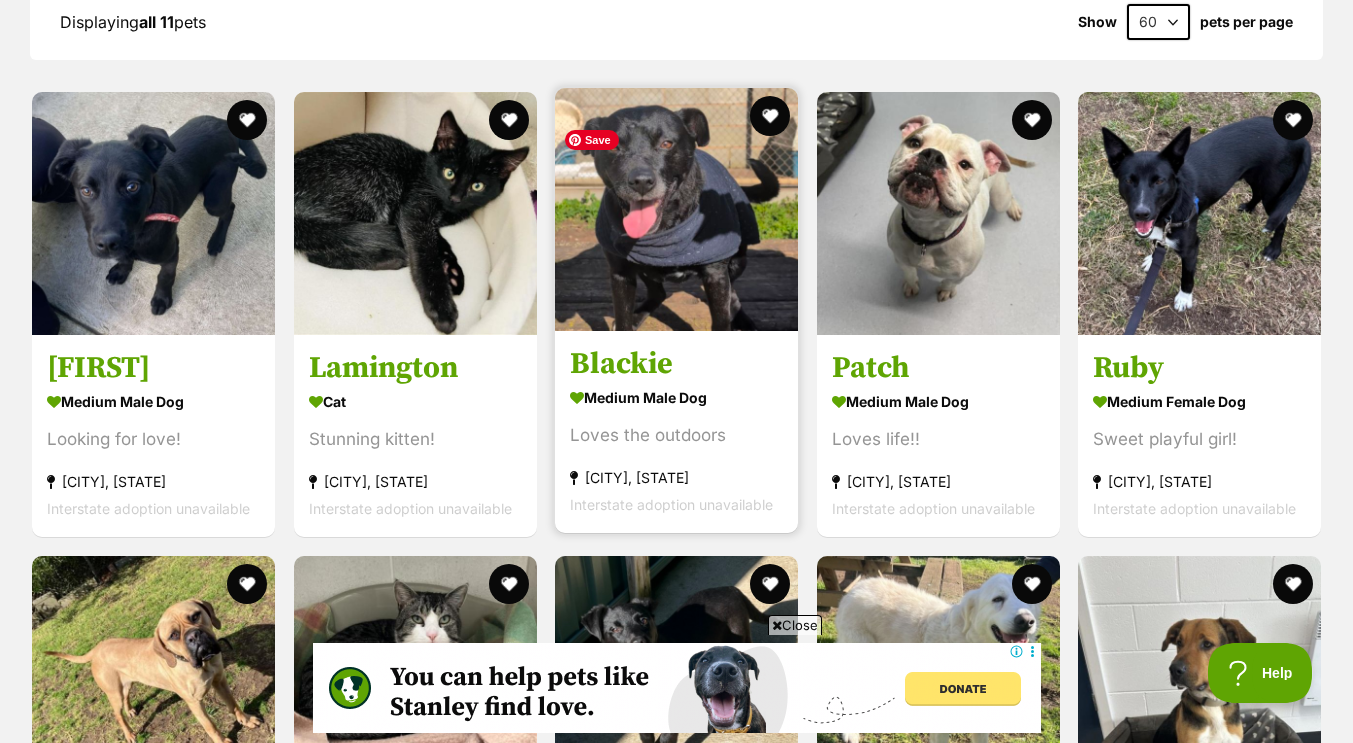 click at bounding box center [676, 209] 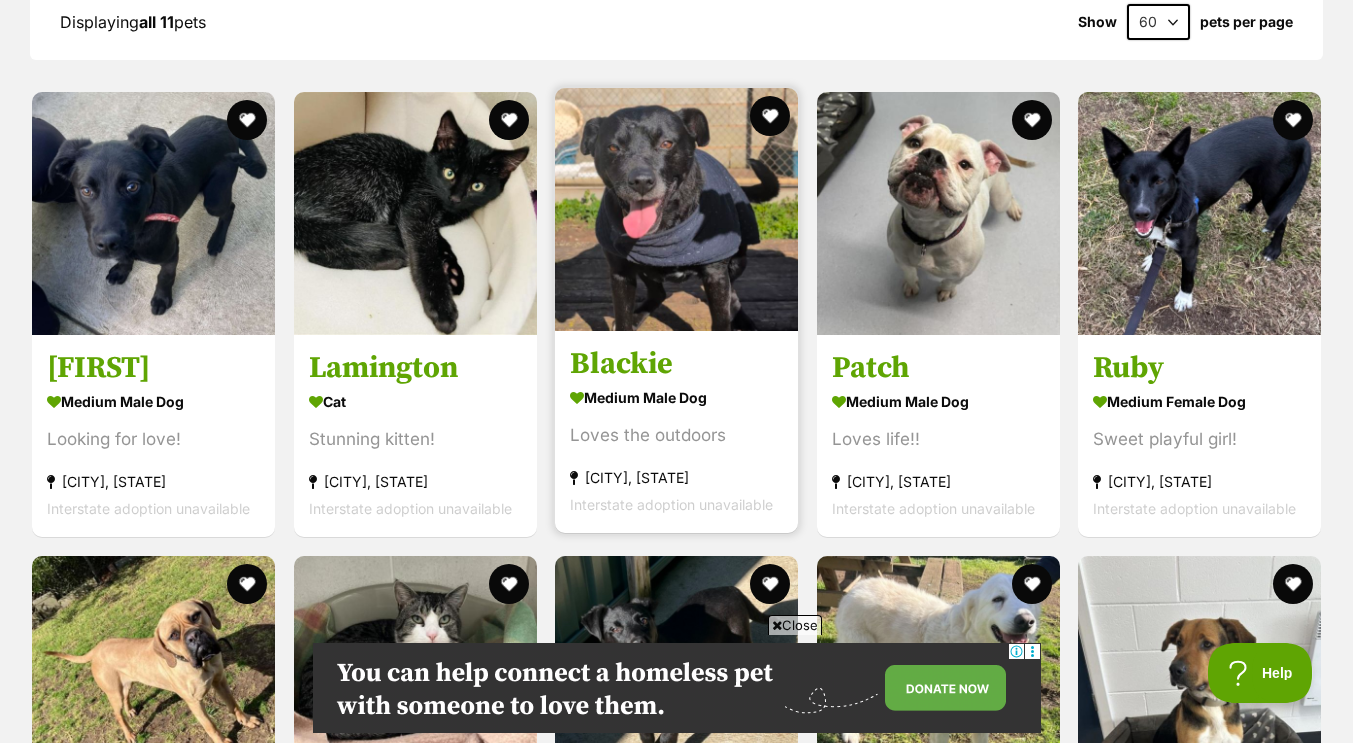 scroll, scrollTop: 0, scrollLeft: 0, axis: both 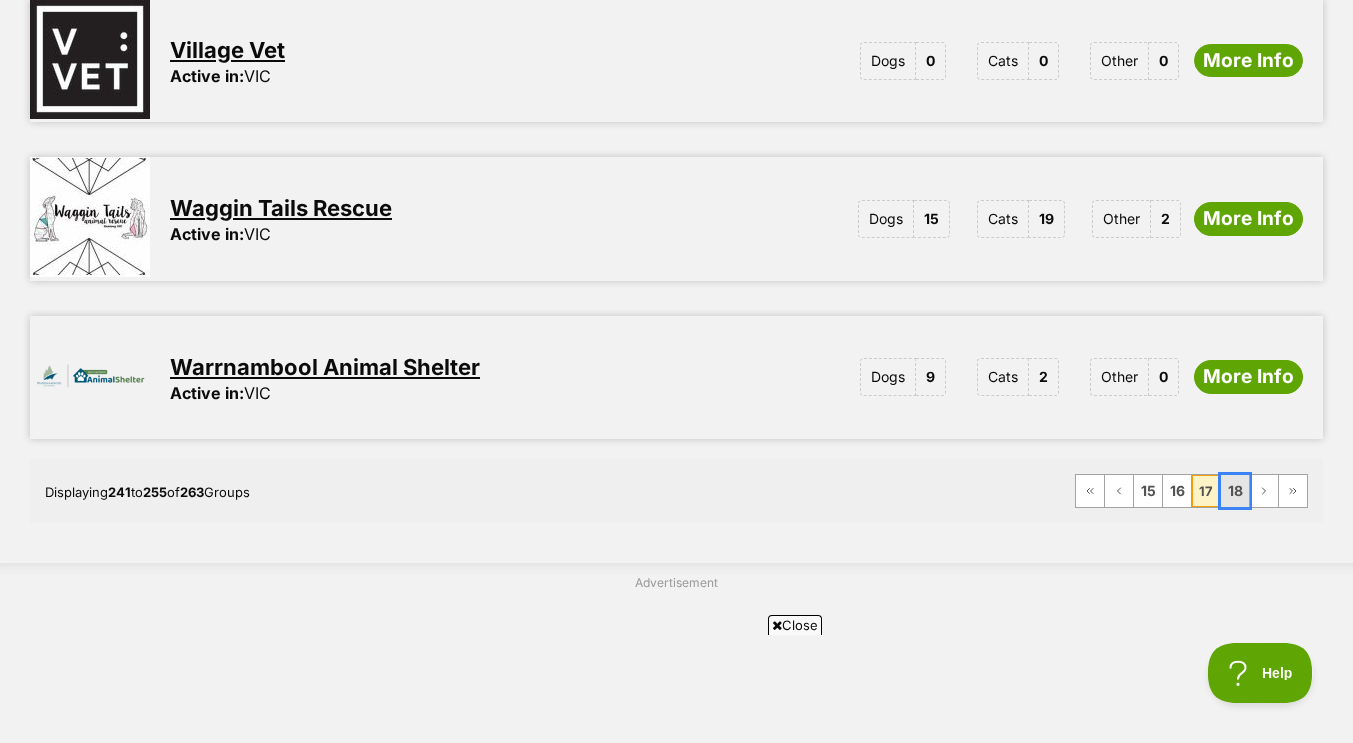 click on "18" at bounding box center (1235, 491) 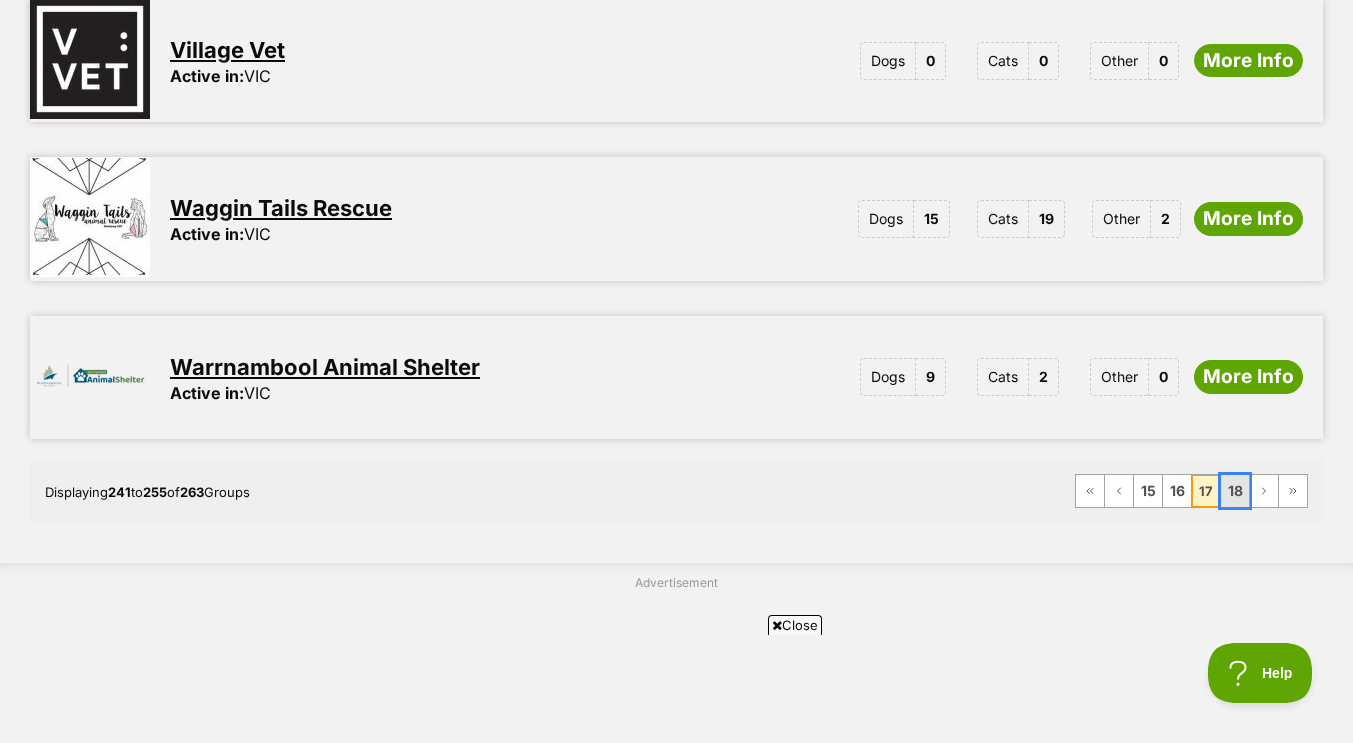 scroll, scrollTop: 0, scrollLeft: 0, axis: both 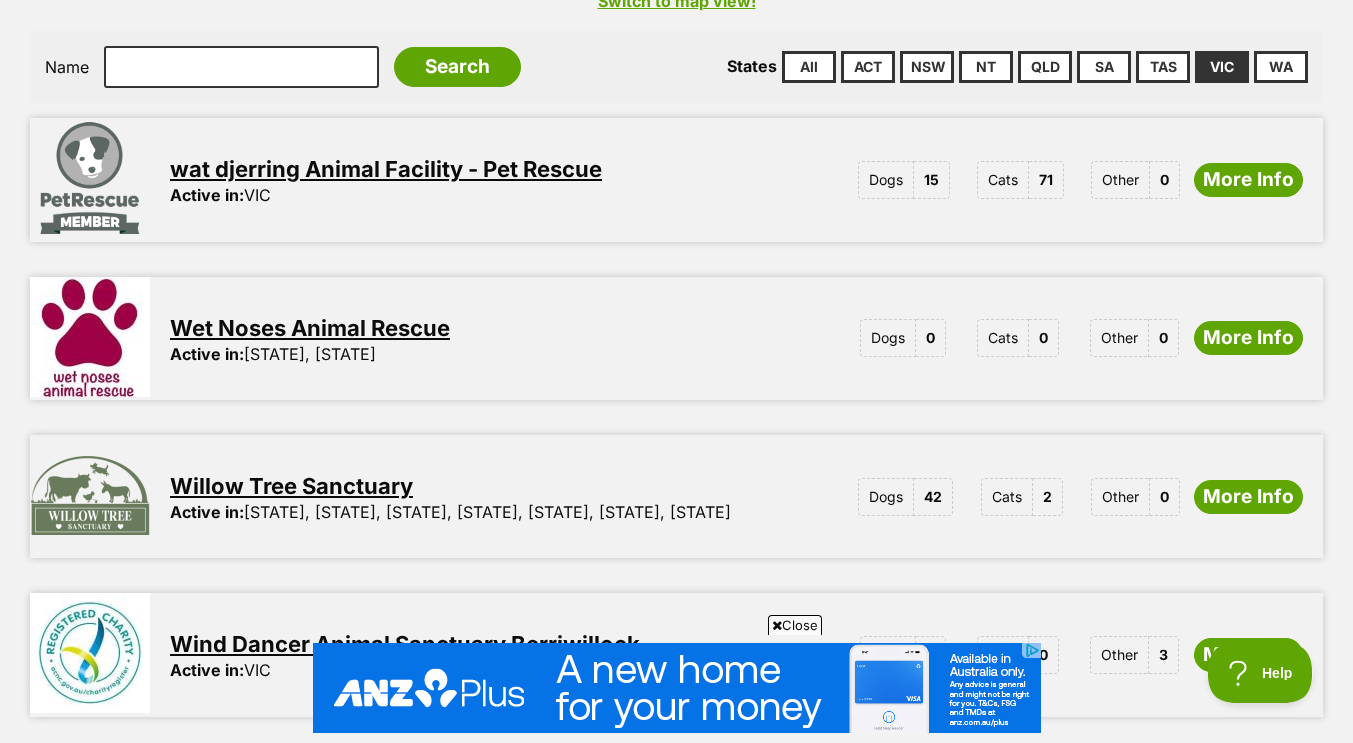 click on "wat djerring Animal Facility - Pet Rescue" at bounding box center [386, 169] 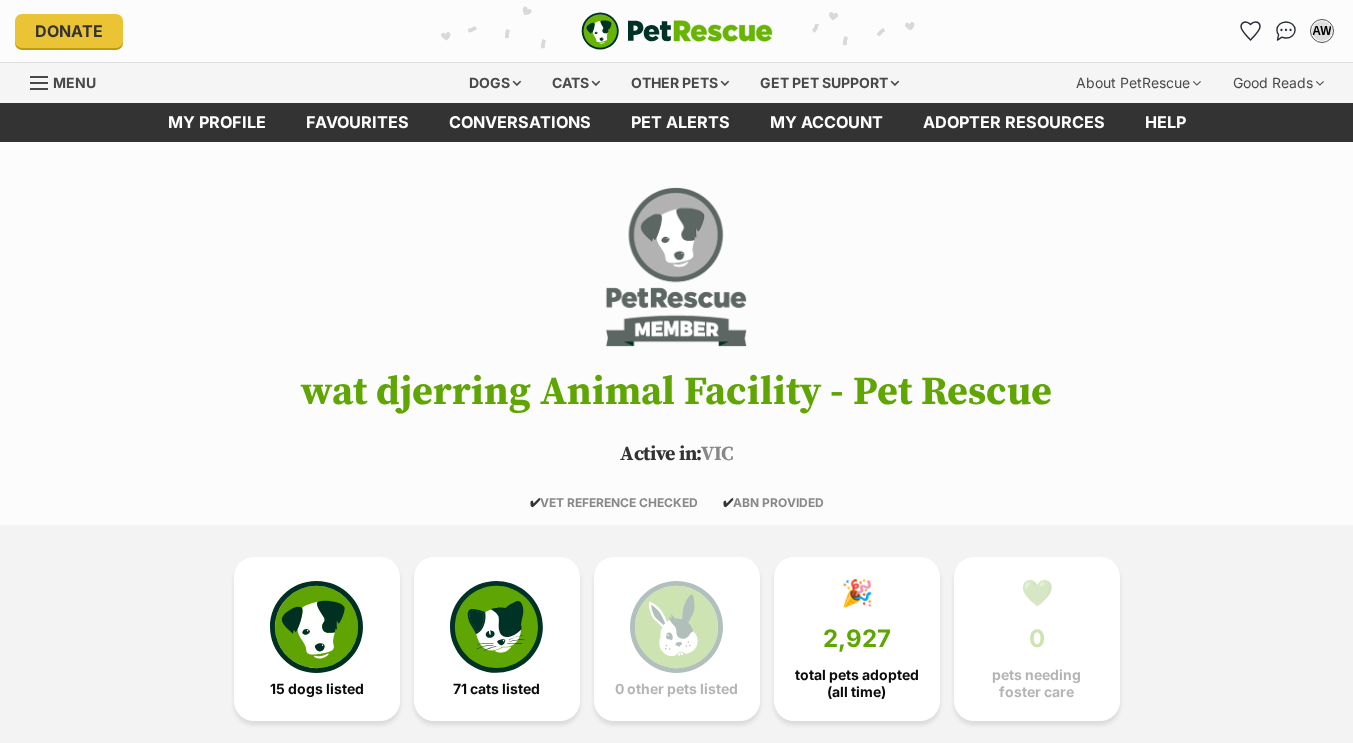 scroll, scrollTop: 0, scrollLeft: 0, axis: both 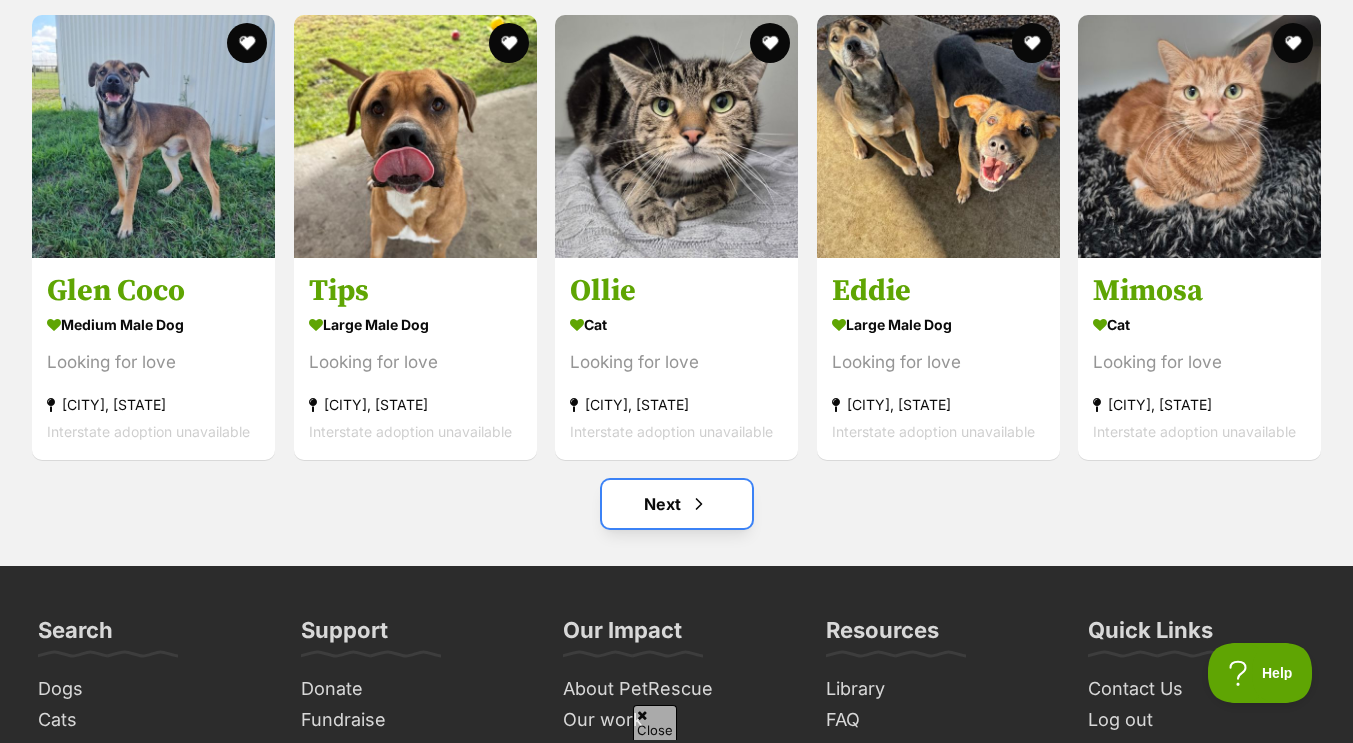 click on "Next" at bounding box center [677, 504] 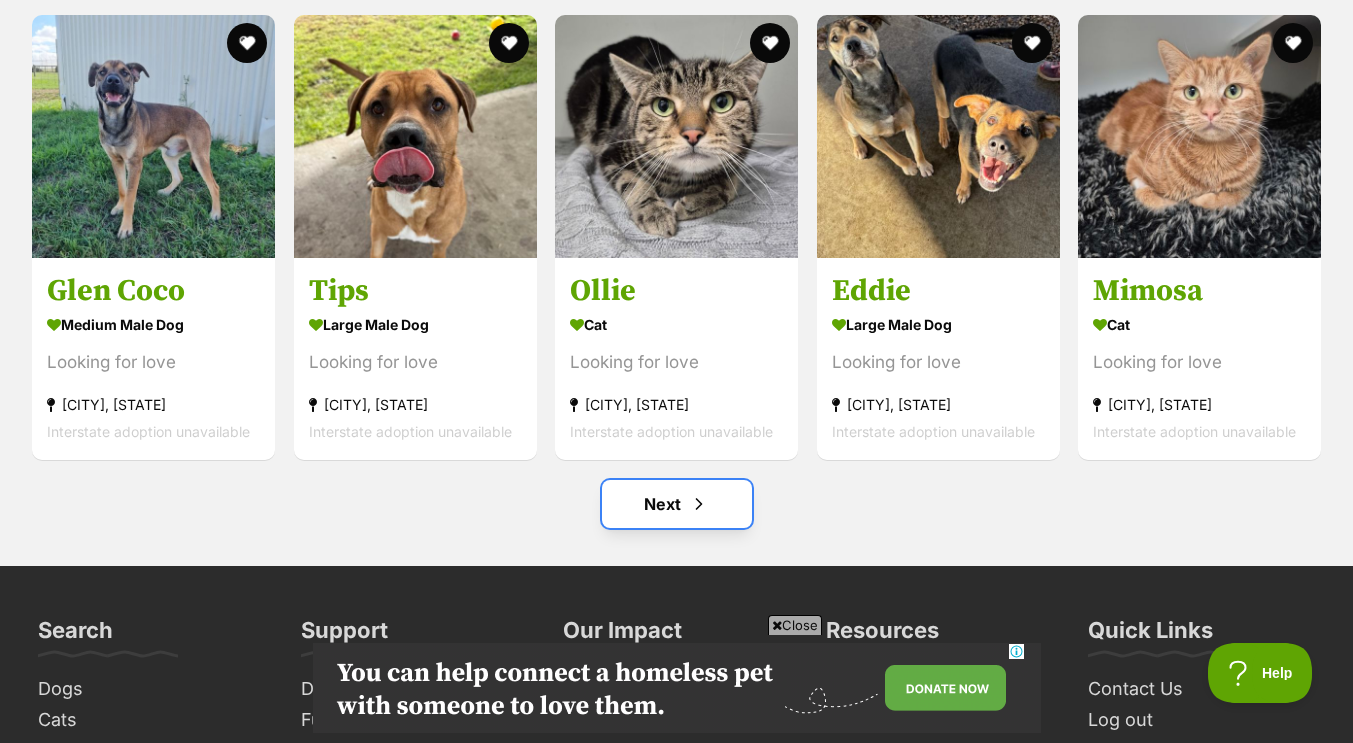scroll, scrollTop: 0, scrollLeft: 0, axis: both 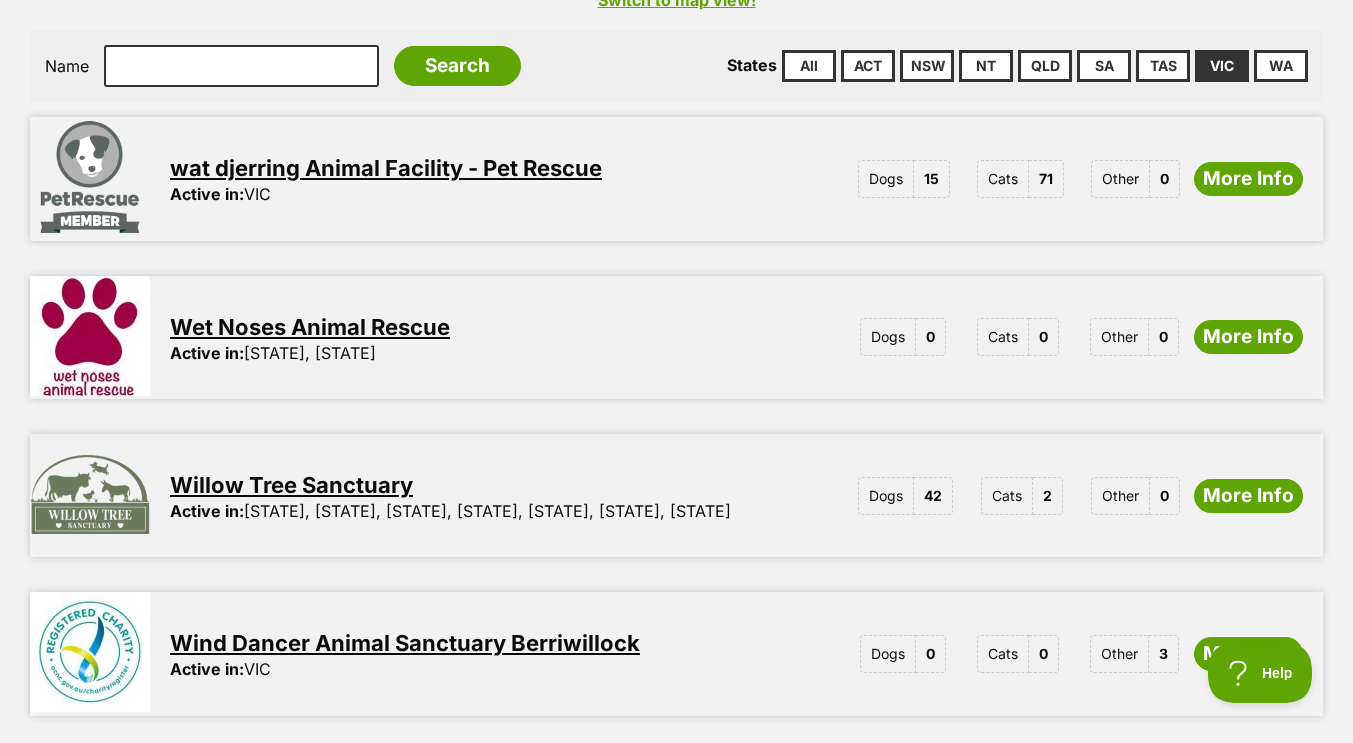 click on "Willow Tree Sanctuary" at bounding box center (291, 485) 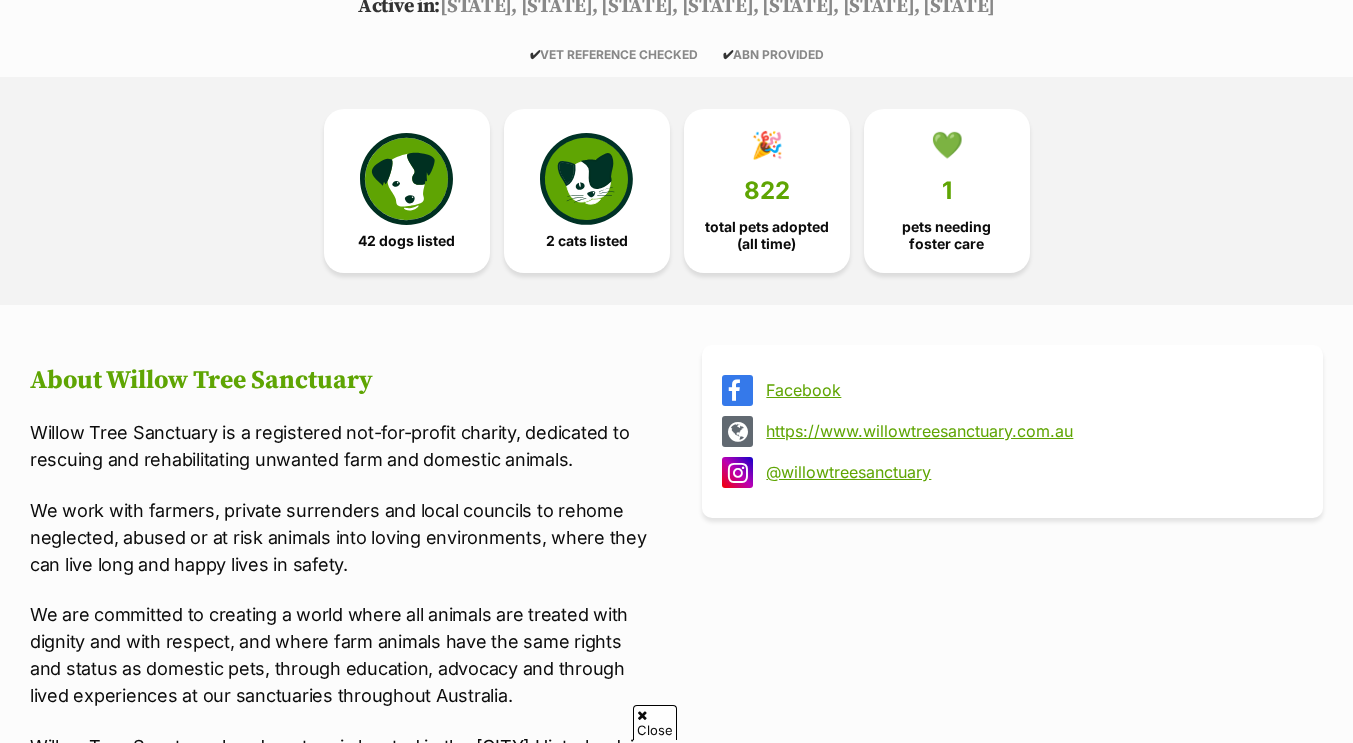 scroll, scrollTop: 0, scrollLeft: 0, axis: both 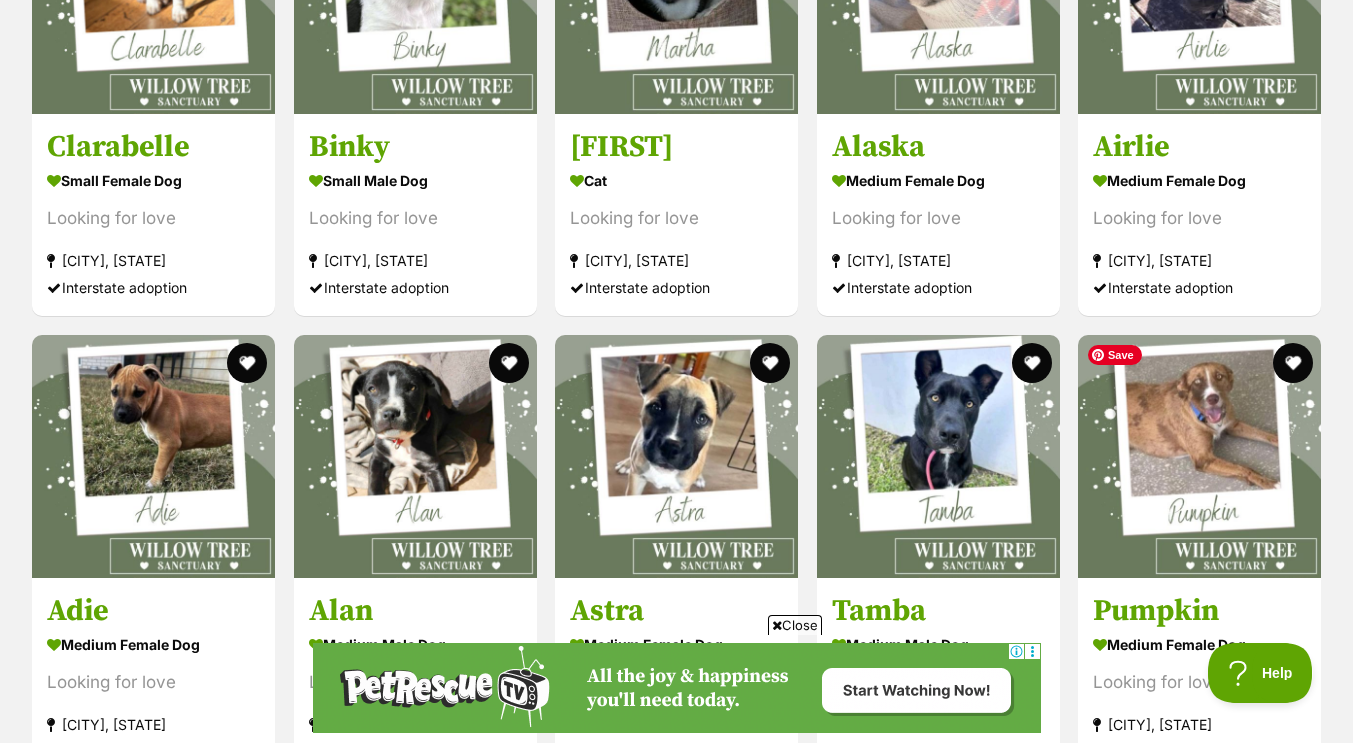 click at bounding box center [1199, 456] 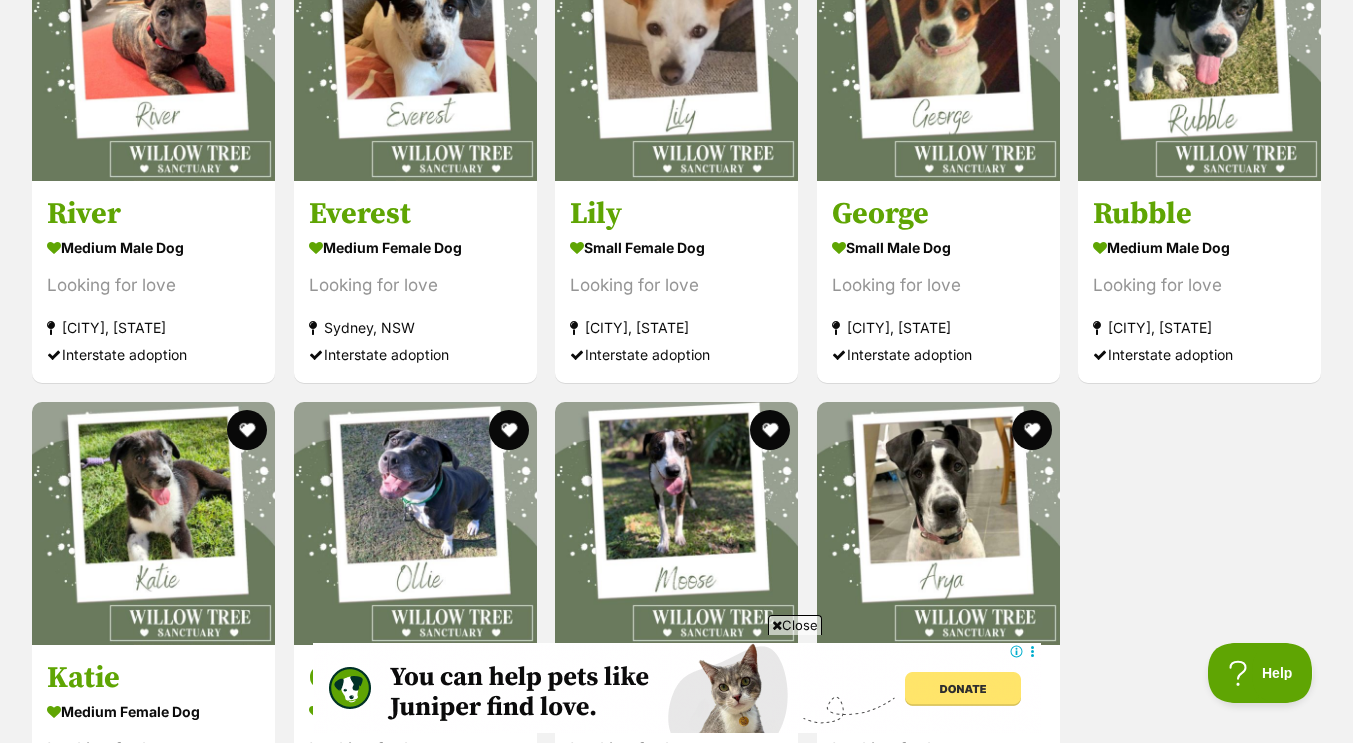 scroll, scrollTop: 5482, scrollLeft: 0, axis: vertical 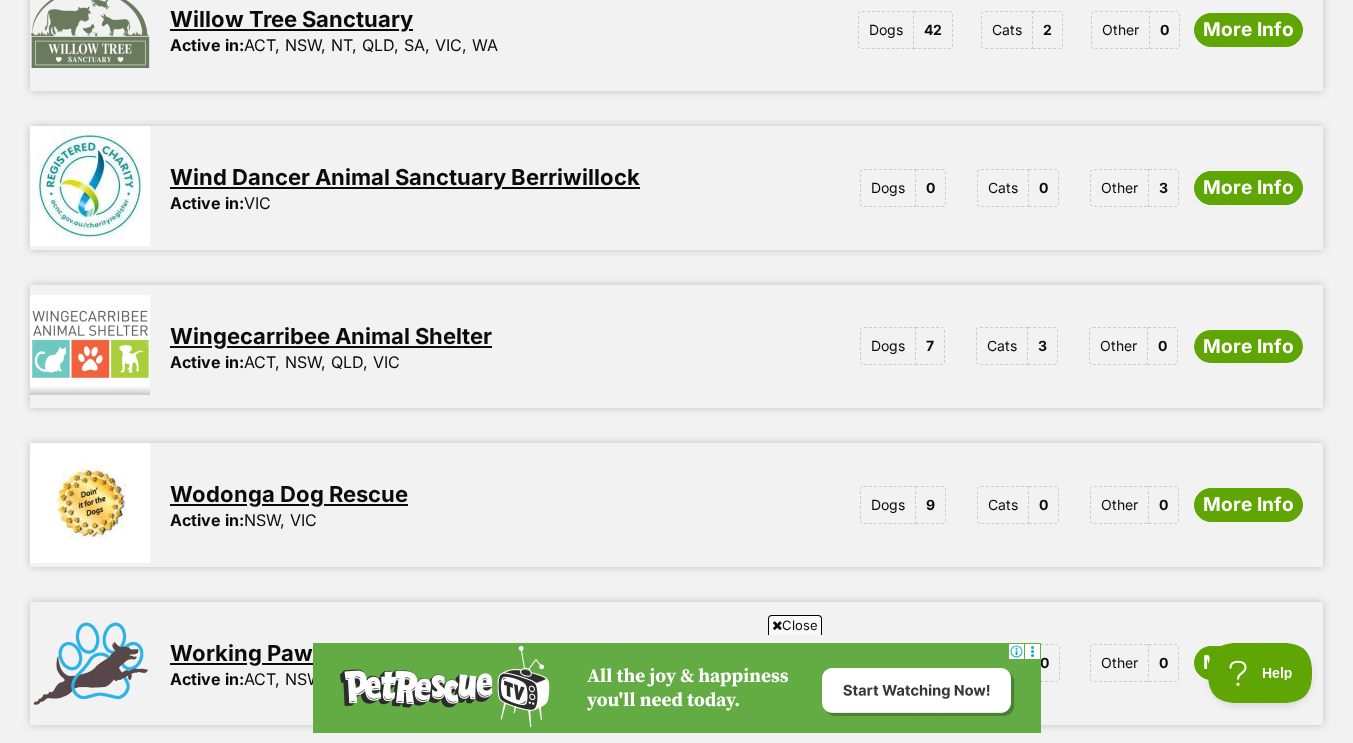 click on "Wingecarribee Animal Shelter" at bounding box center [331, 336] 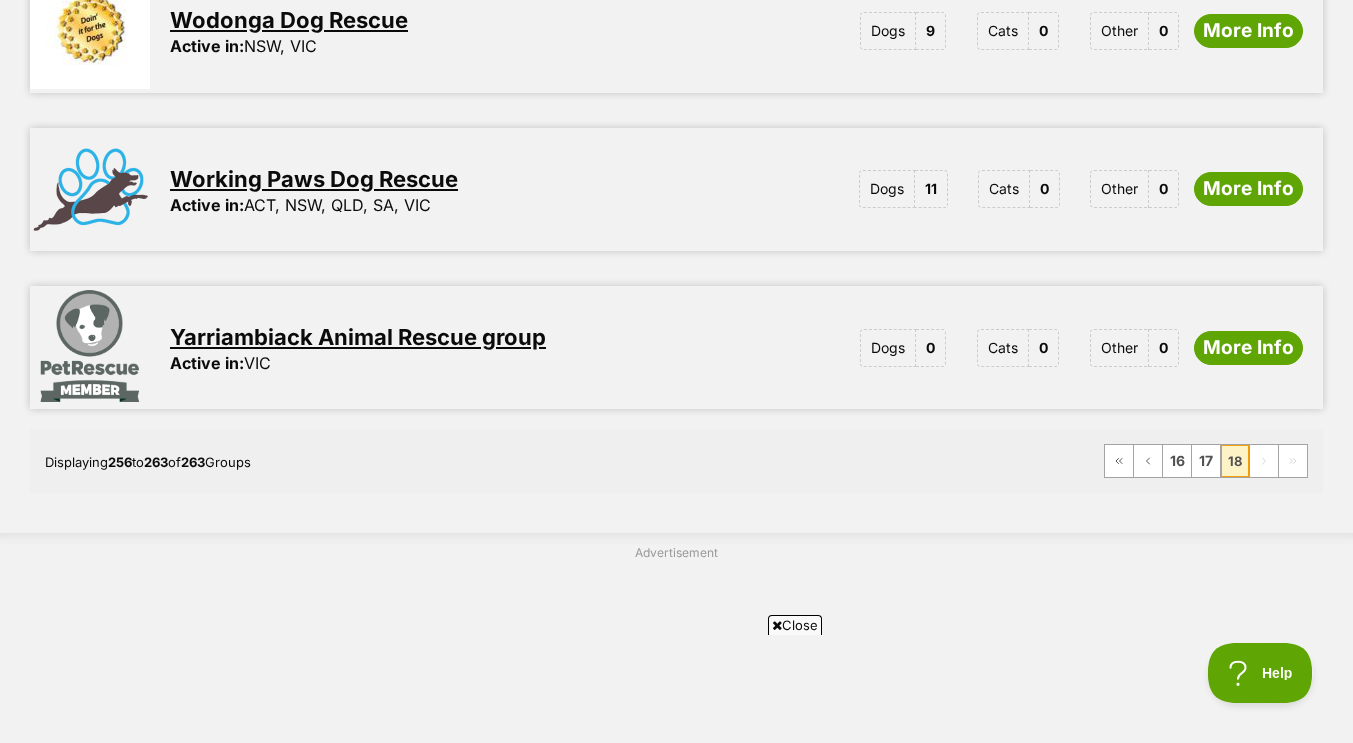 scroll, scrollTop: 1462, scrollLeft: 0, axis: vertical 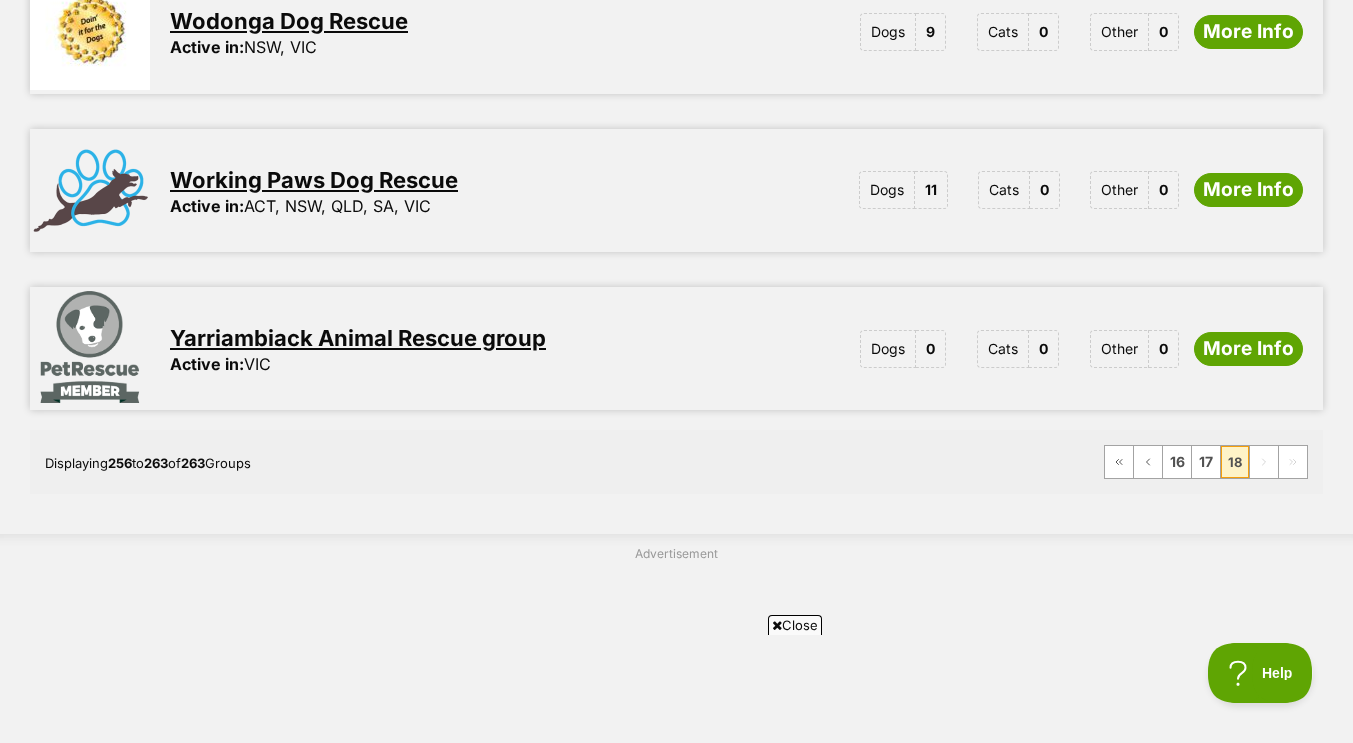click on "Working Paws Dog Rescue" at bounding box center [314, 180] 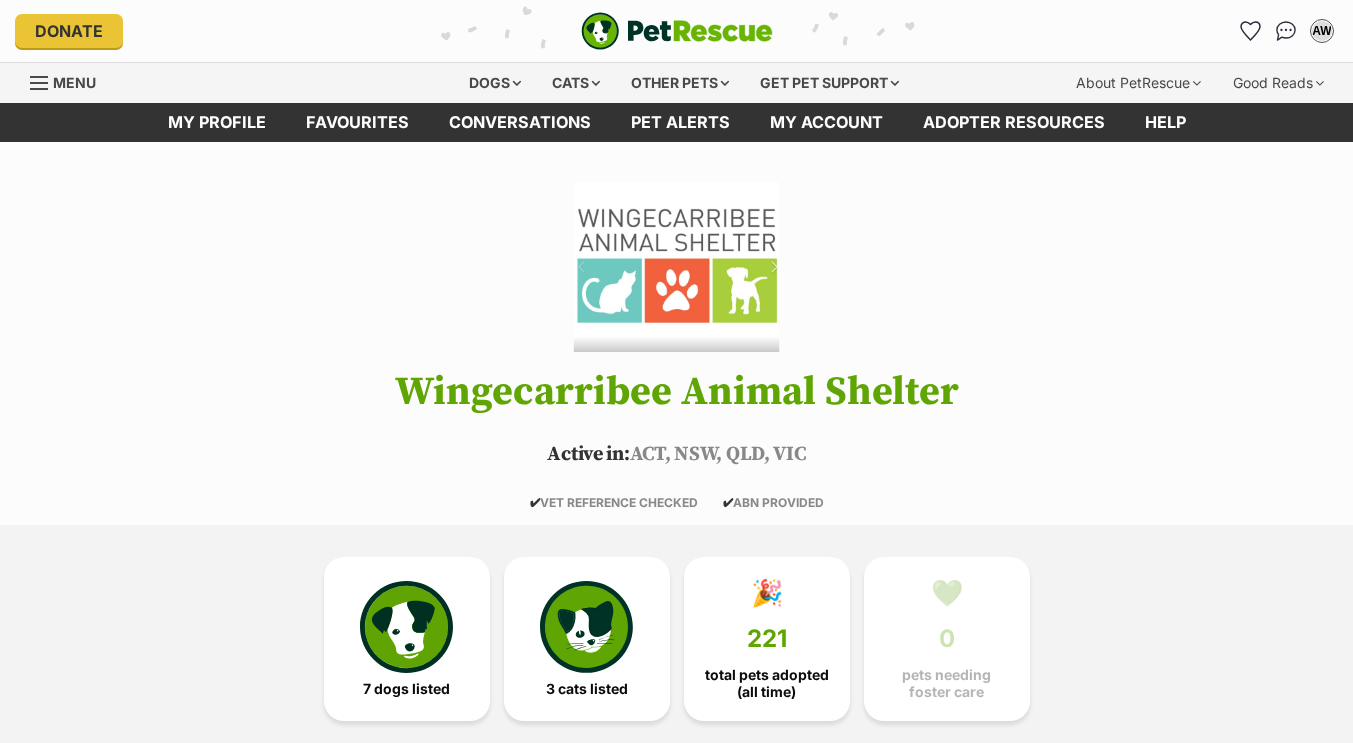 scroll, scrollTop: 0, scrollLeft: 0, axis: both 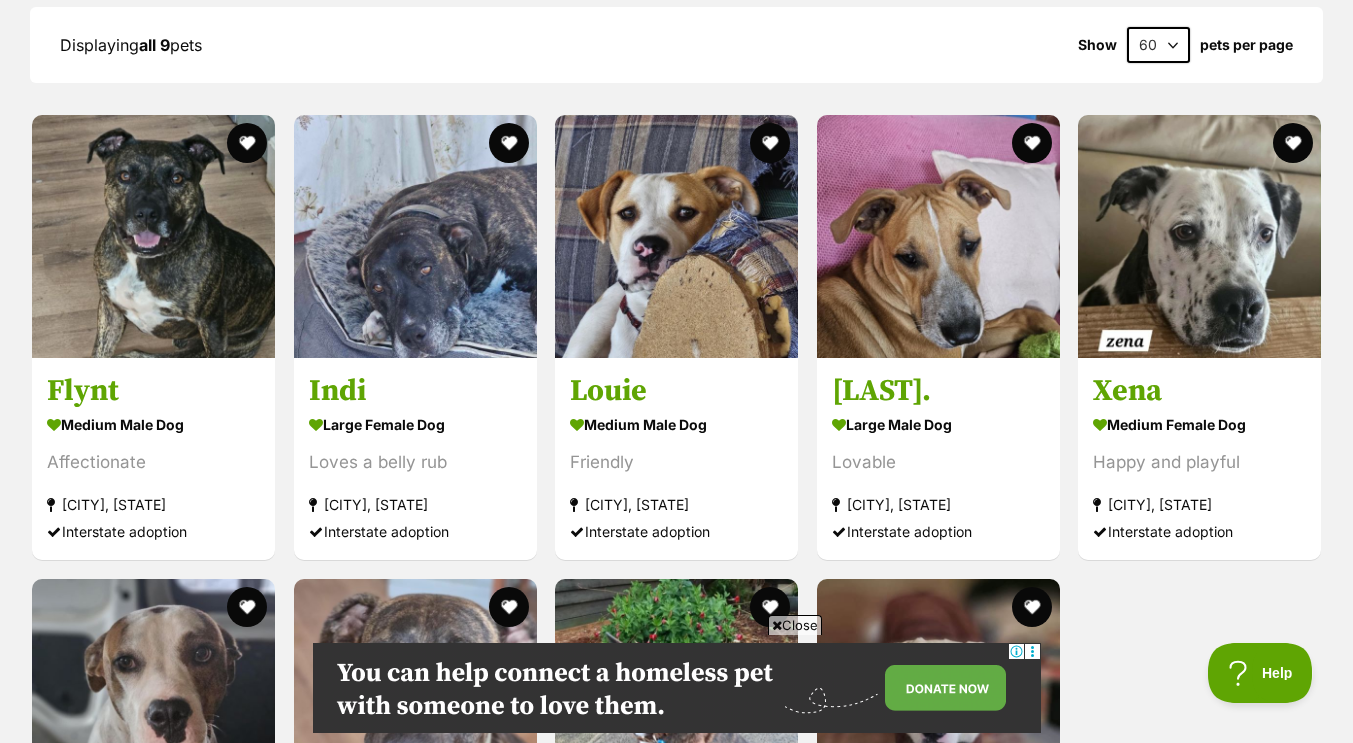 click at bounding box center (1199, 236) 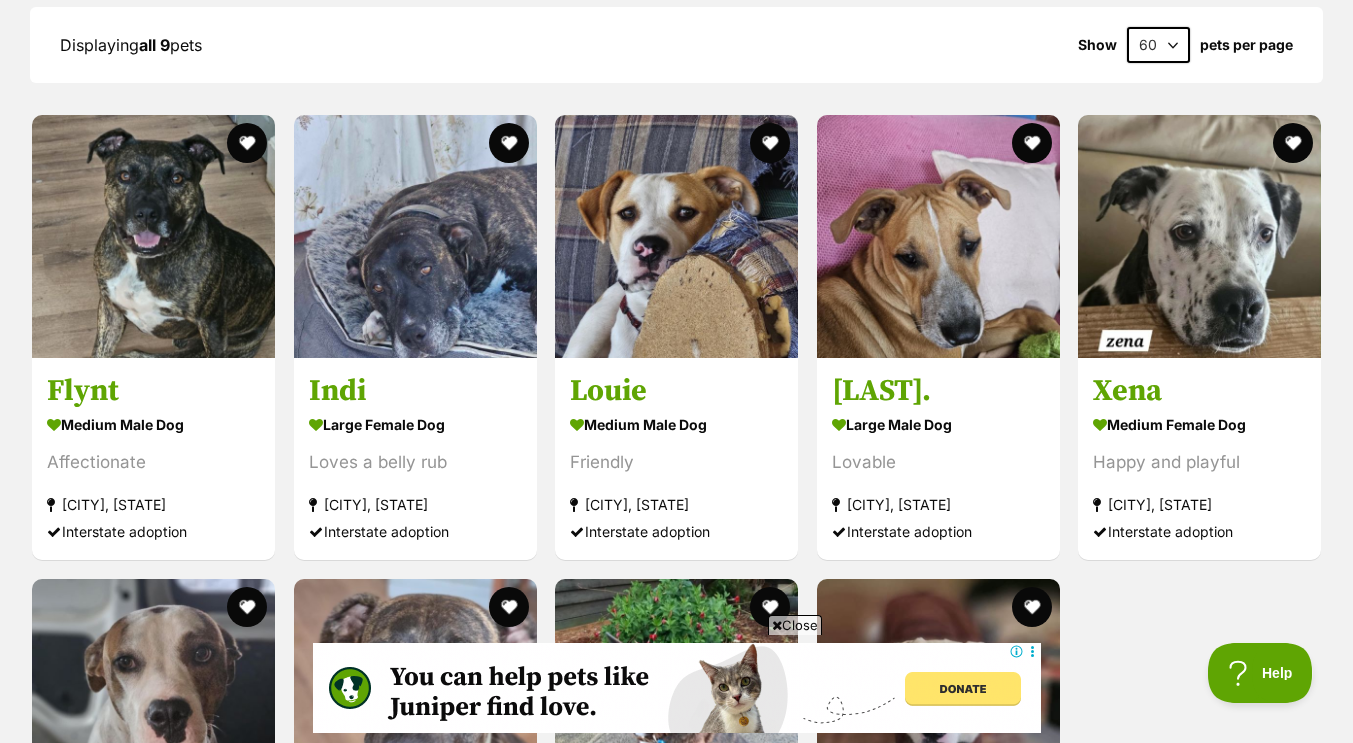 scroll, scrollTop: 0, scrollLeft: 0, axis: both 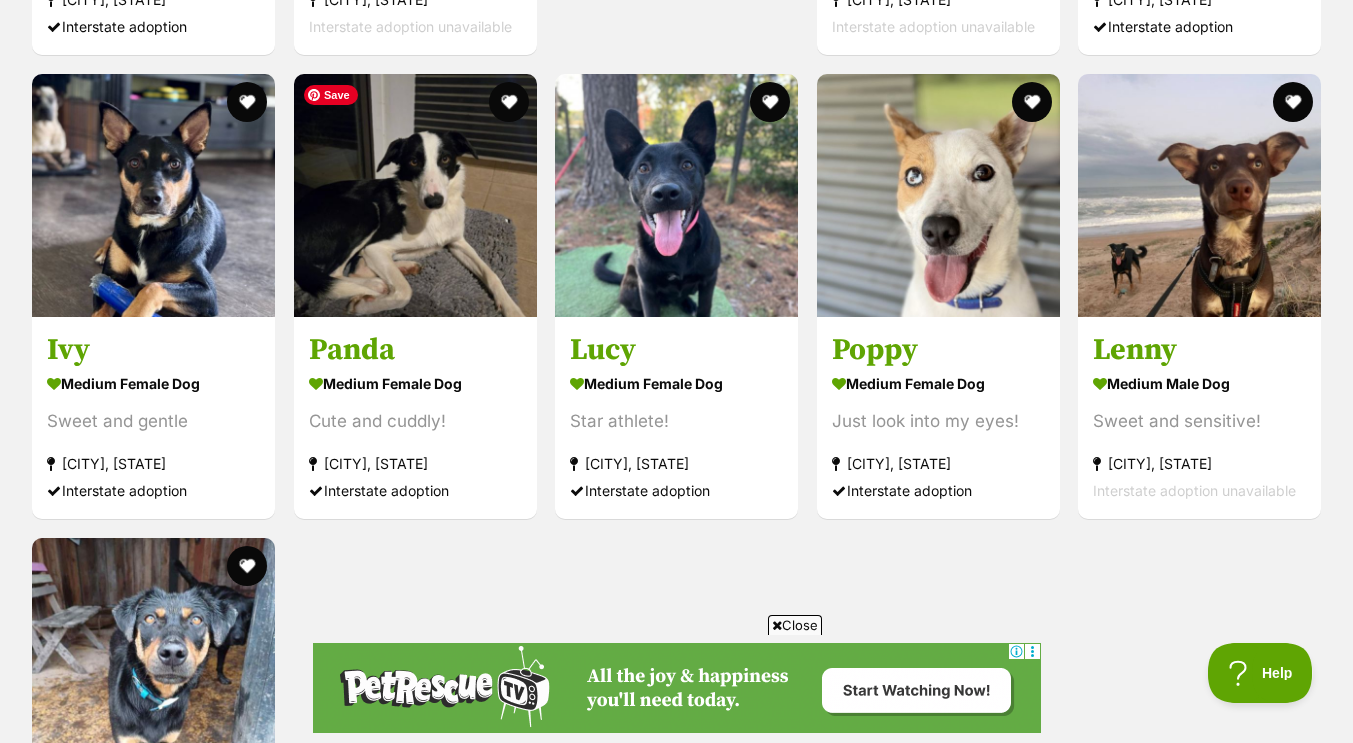 click at bounding box center (415, 195) 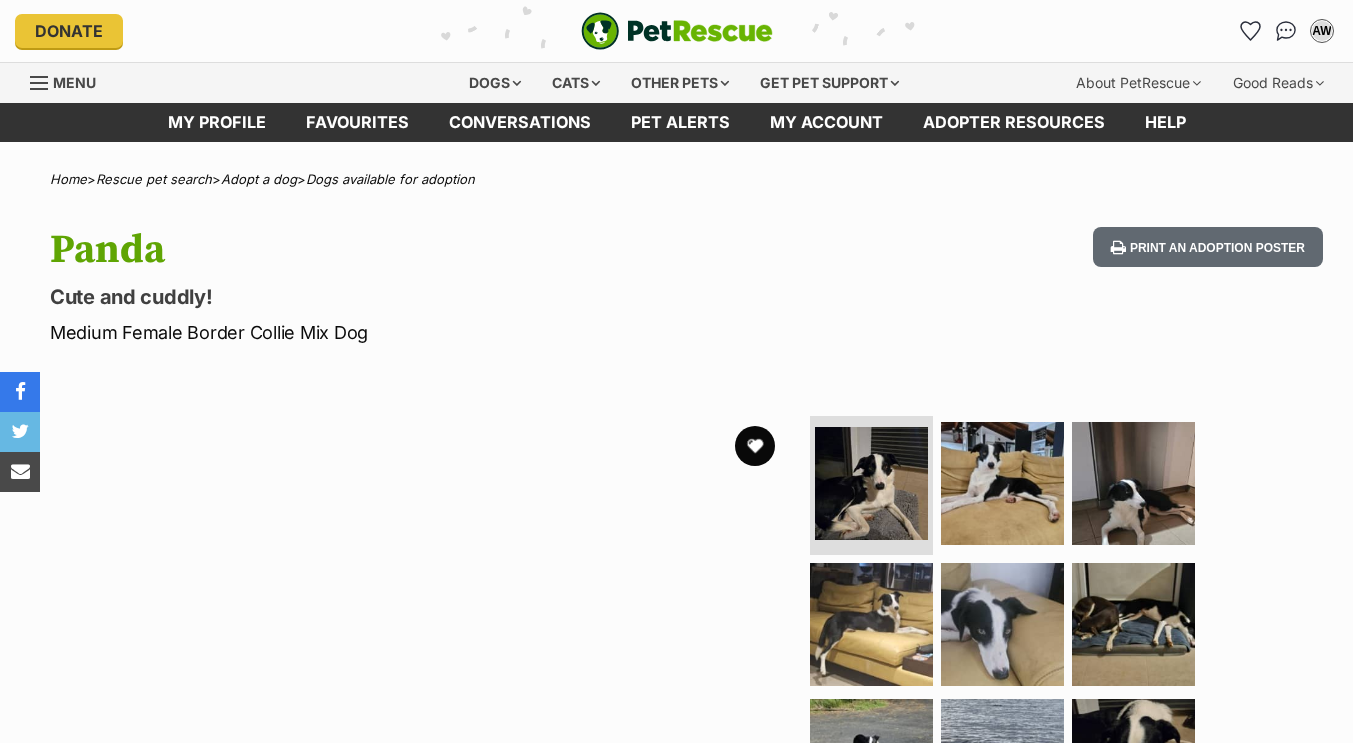 scroll, scrollTop: 0, scrollLeft: 0, axis: both 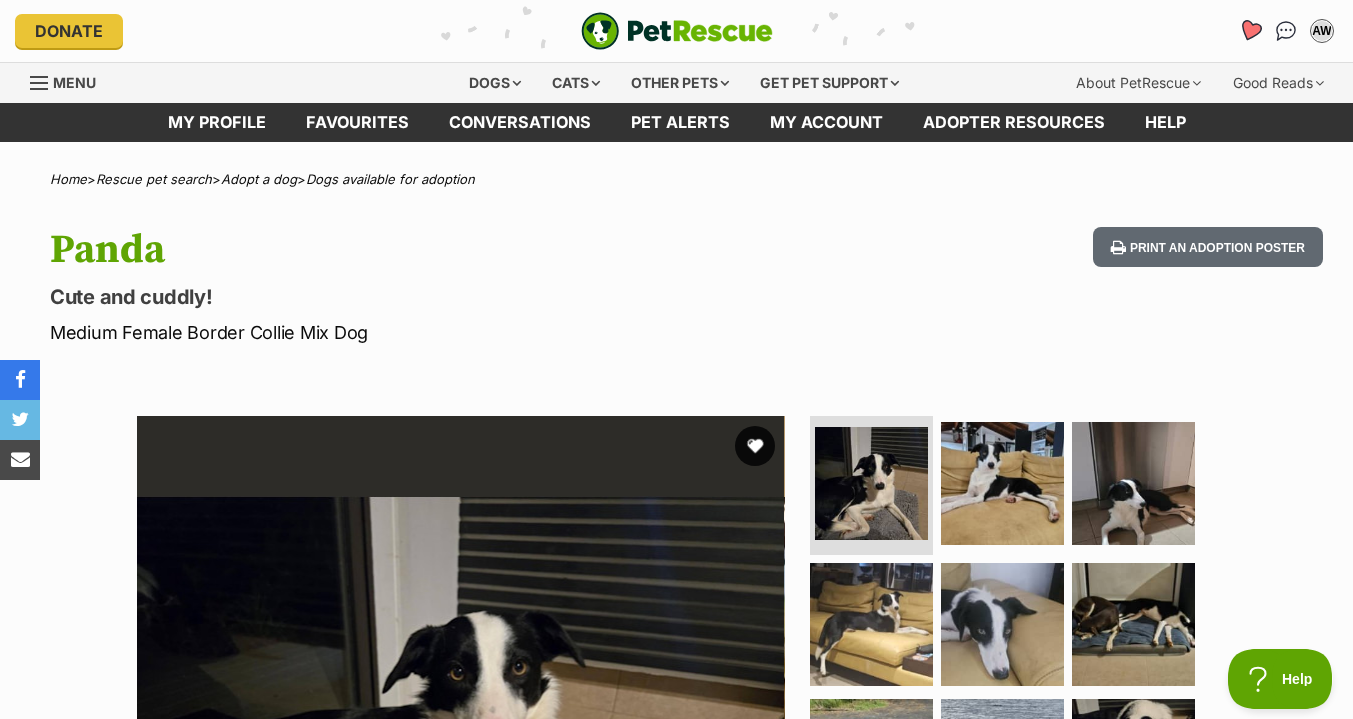 click 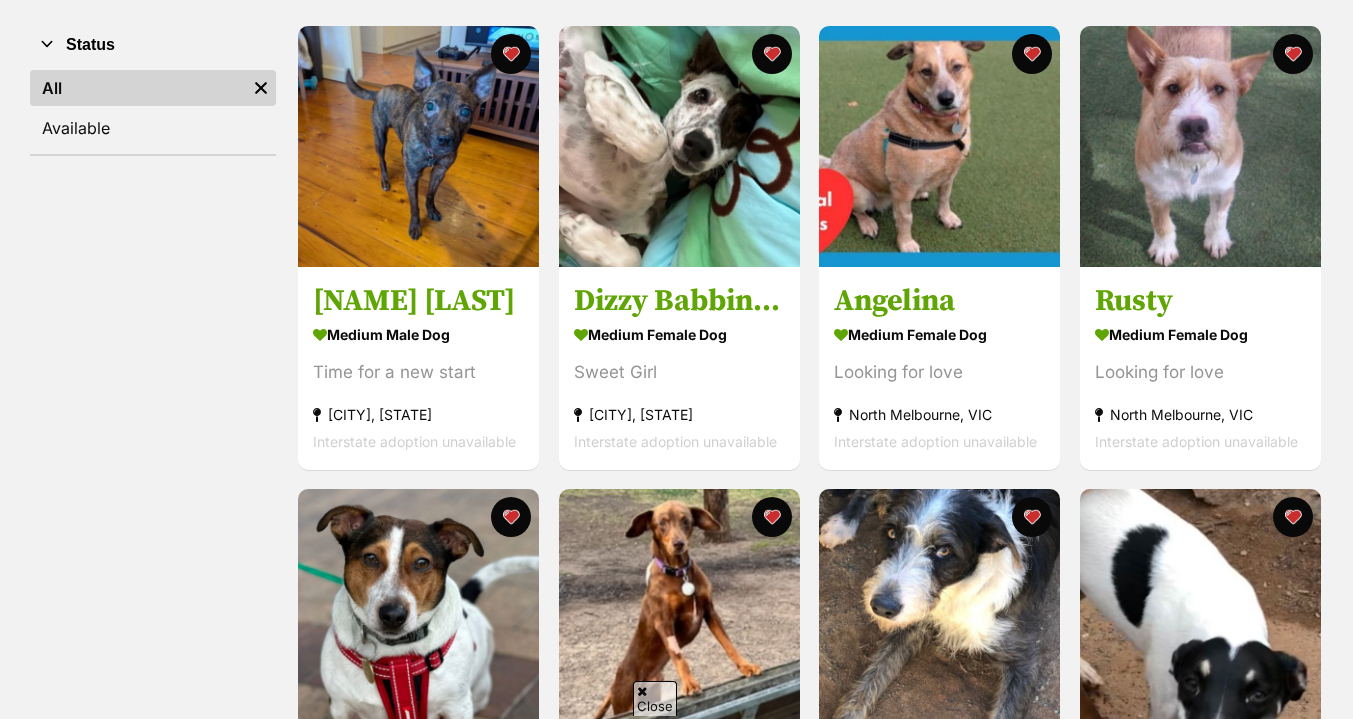 scroll, scrollTop: 383, scrollLeft: 0, axis: vertical 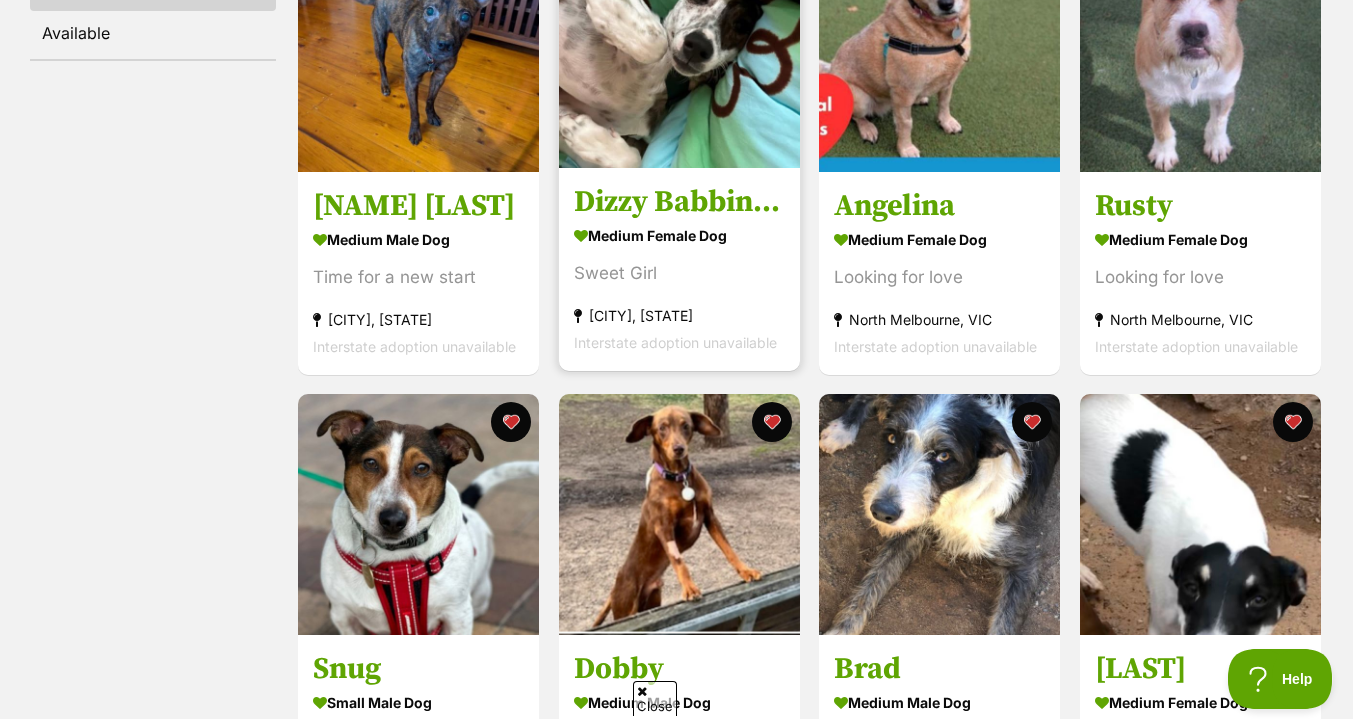 click on "medium female Dog
Sweet Girl
[CITY], [STATE]
Interstate adoption unavailable" at bounding box center [679, 288] 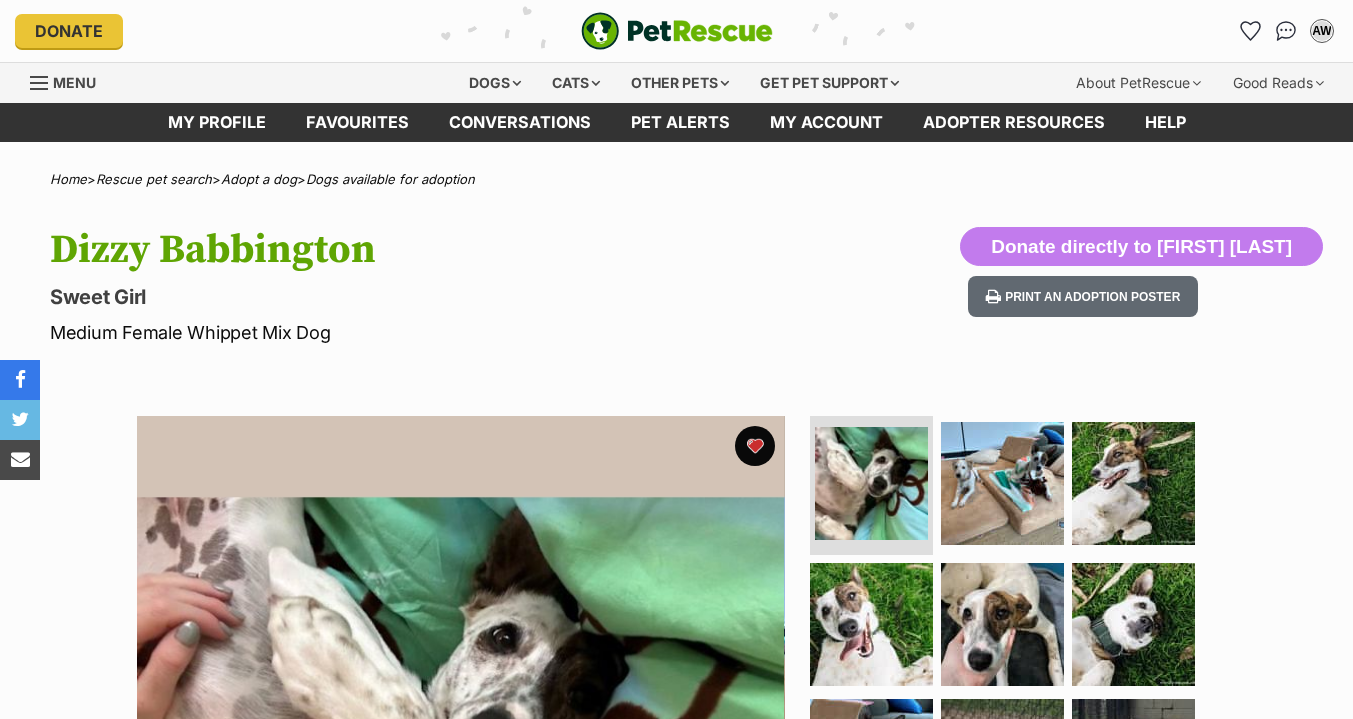 scroll, scrollTop: 0, scrollLeft: 0, axis: both 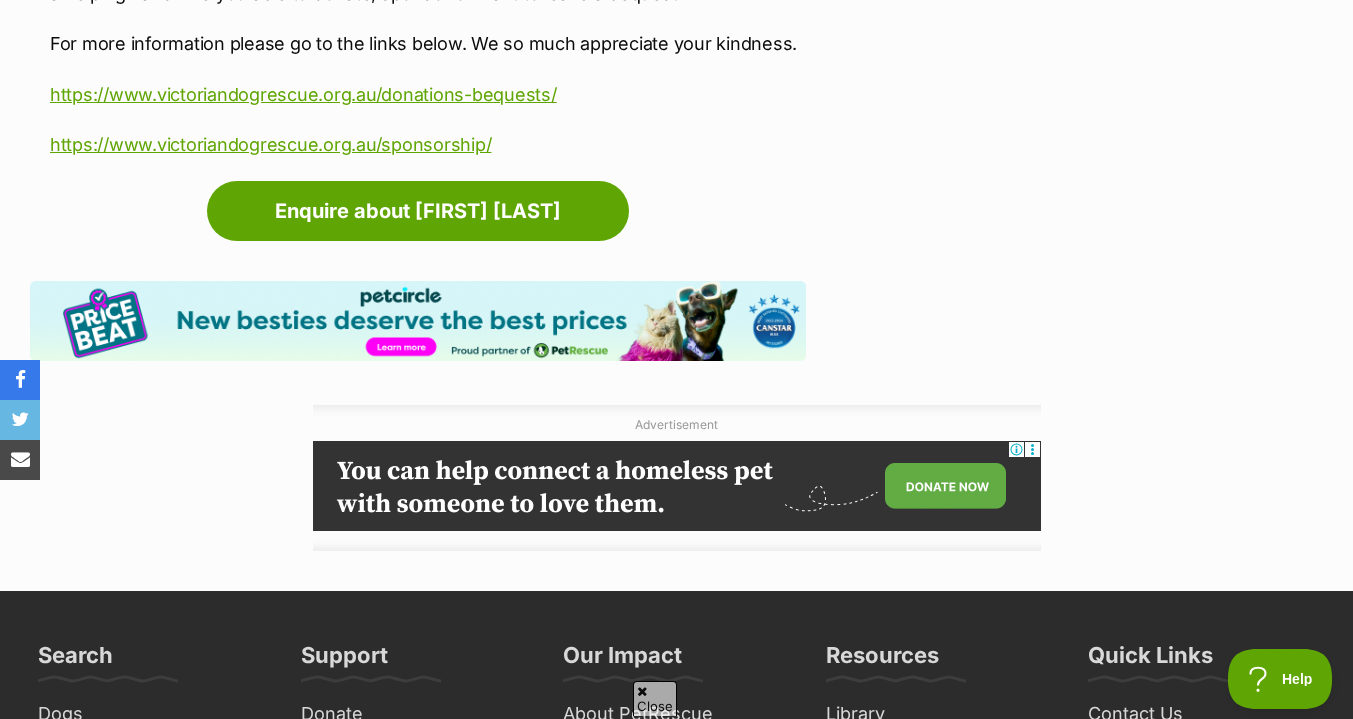click on "Adoption information
I've been adopted!
This pet is no longer available
On Hold
Enquire about Dizzy Babbington
Find available pets like this!
Rescue group
Victorian Dog Rescue
PetRescue ID
1014741
Location
Clifton Hill, VIC
Age
3 years 7 months
Adoption fee
$850.00
100% of the adoption fee goes directly to Victorian Dog Rescue, the organisation providing their care.
Learn more about adoption fees .
Microchip number
956000016188239
Source number
RE120211
Last updated
05 Aug, 2025
Pre-adoption checks
Desexed
Vaccinated
Interstate adoption (VIC only)
Wormed
I'd prefer a home that
Doesn't have cats
Doesn't have kids under 5
Doesn't have kids from 6 to 12
Enquire about Dizzy Babbington
Find available pets like this!" at bounding box center [1108, -1352] 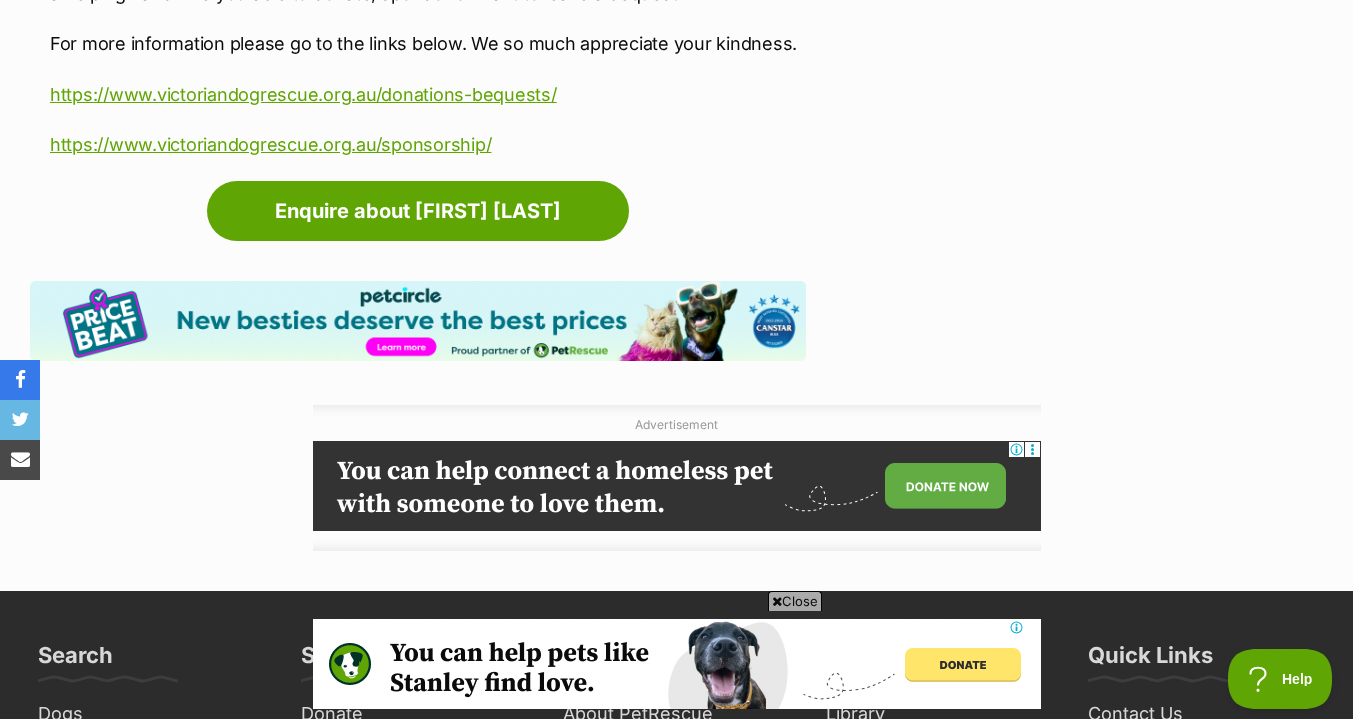 scroll, scrollTop: 0, scrollLeft: 0, axis: both 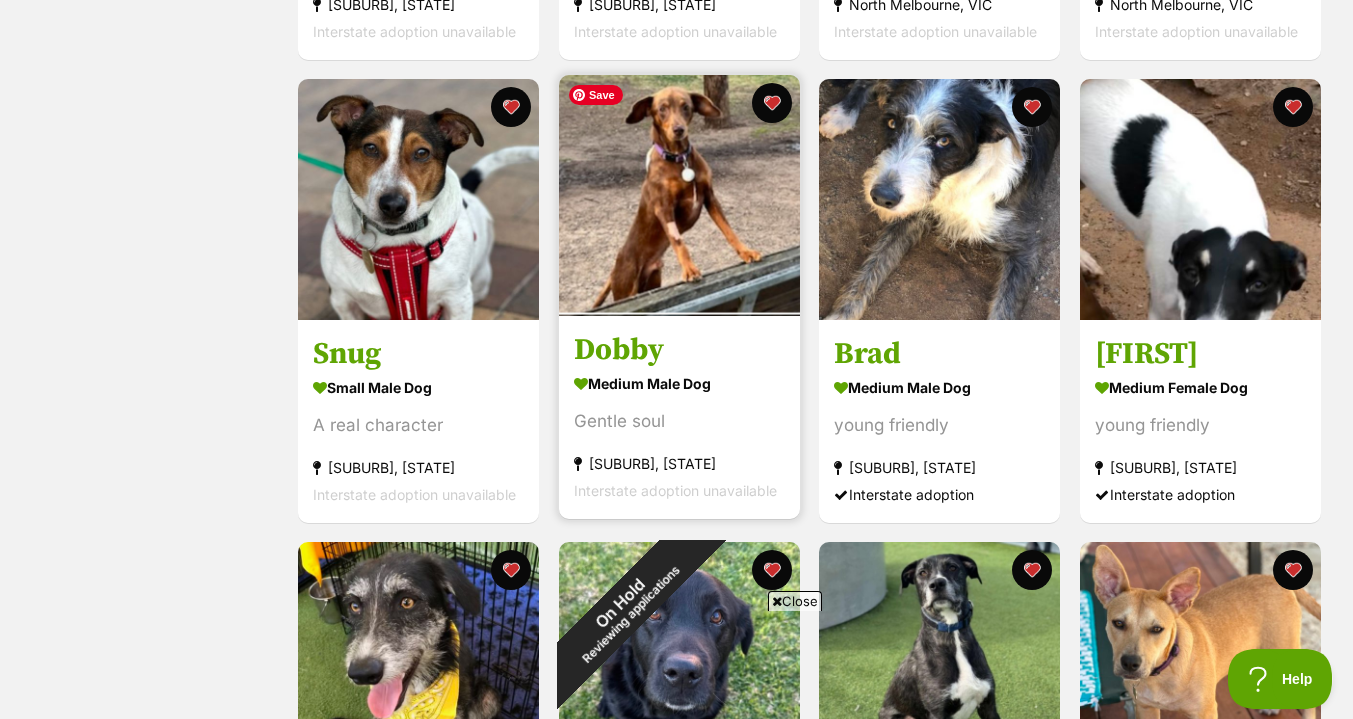 click at bounding box center [679, 195] 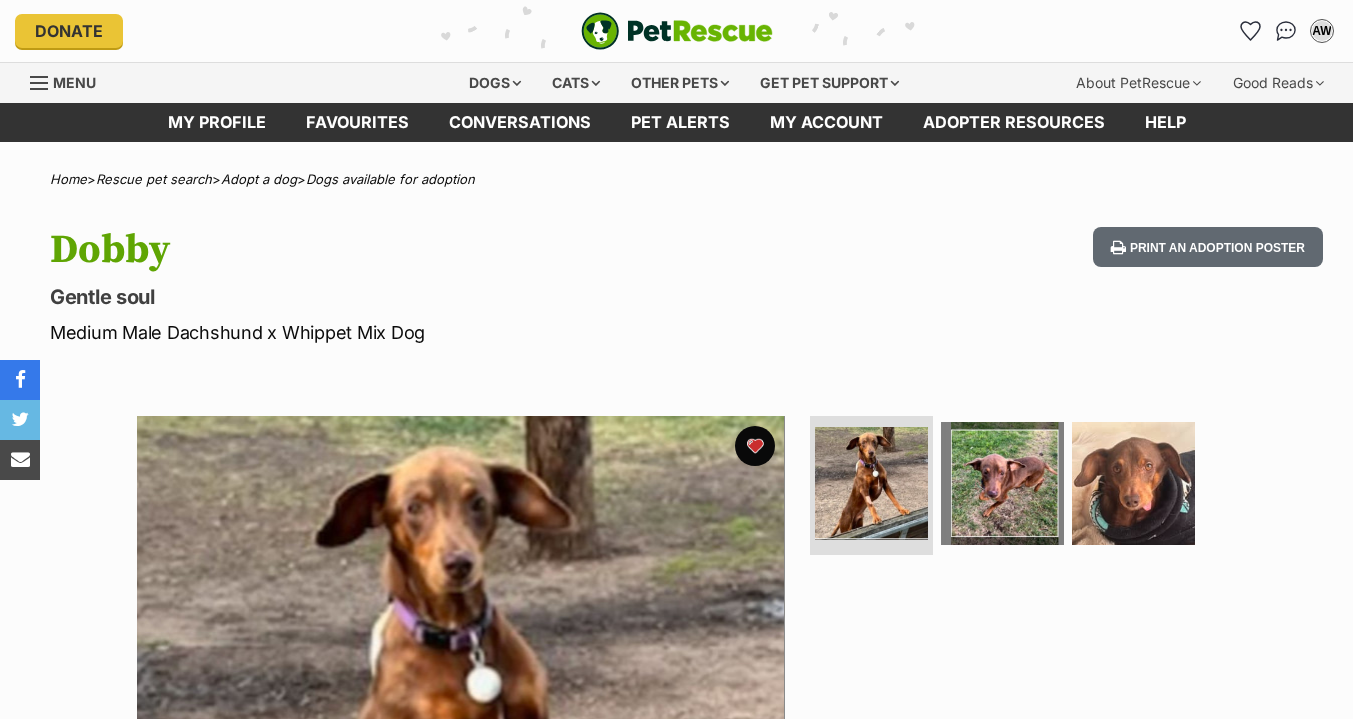 scroll, scrollTop: 0, scrollLeft: 0, axis: both 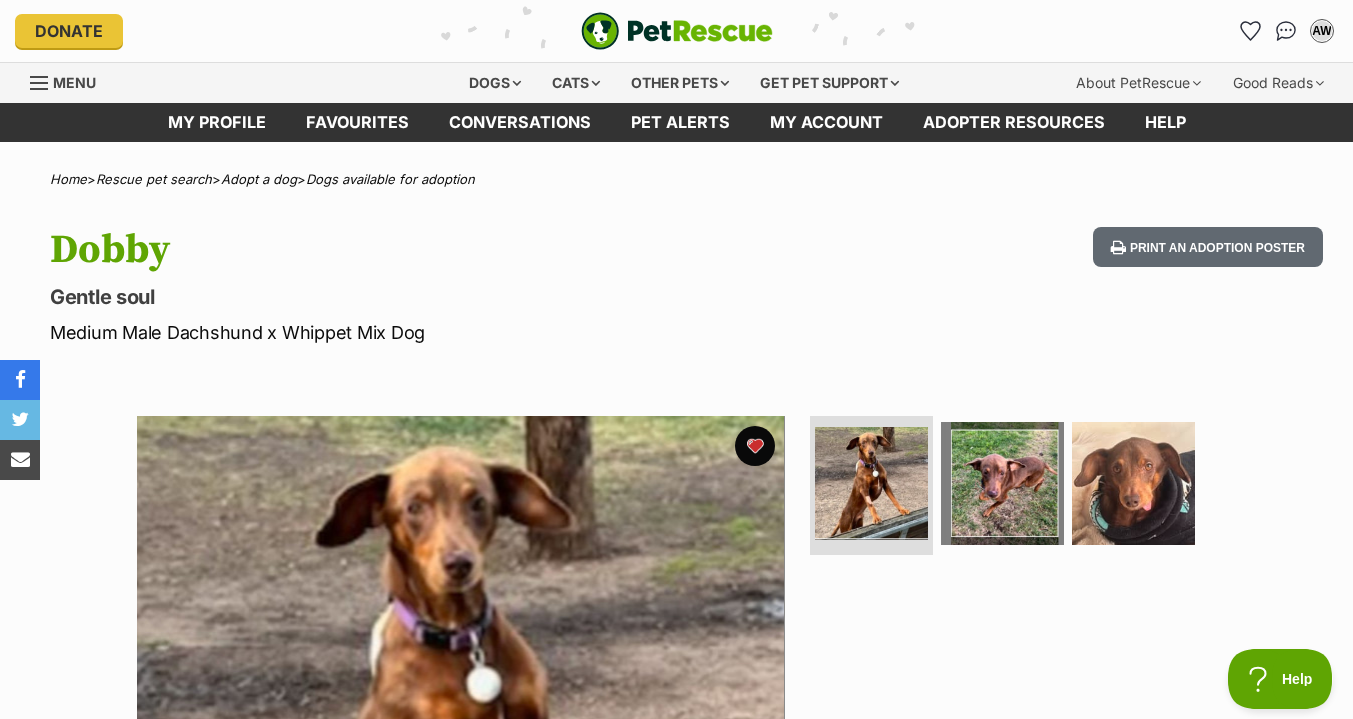 click on "Available
1
of 3 images
1
of 3 images
1
of 3 images
Next Prev 1 2 3" at bounding box center [676, 725] 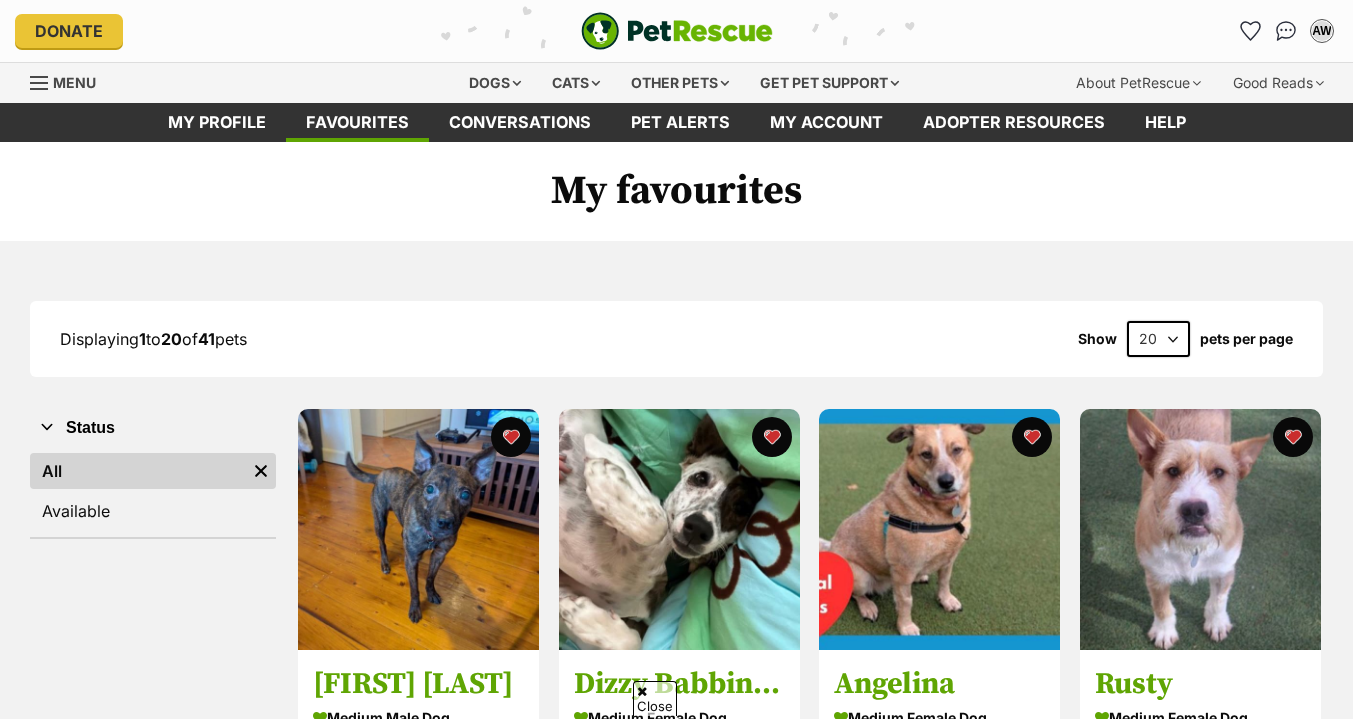 scroll, scrollTop: 793, scrollLeft: 0, axis: vertical 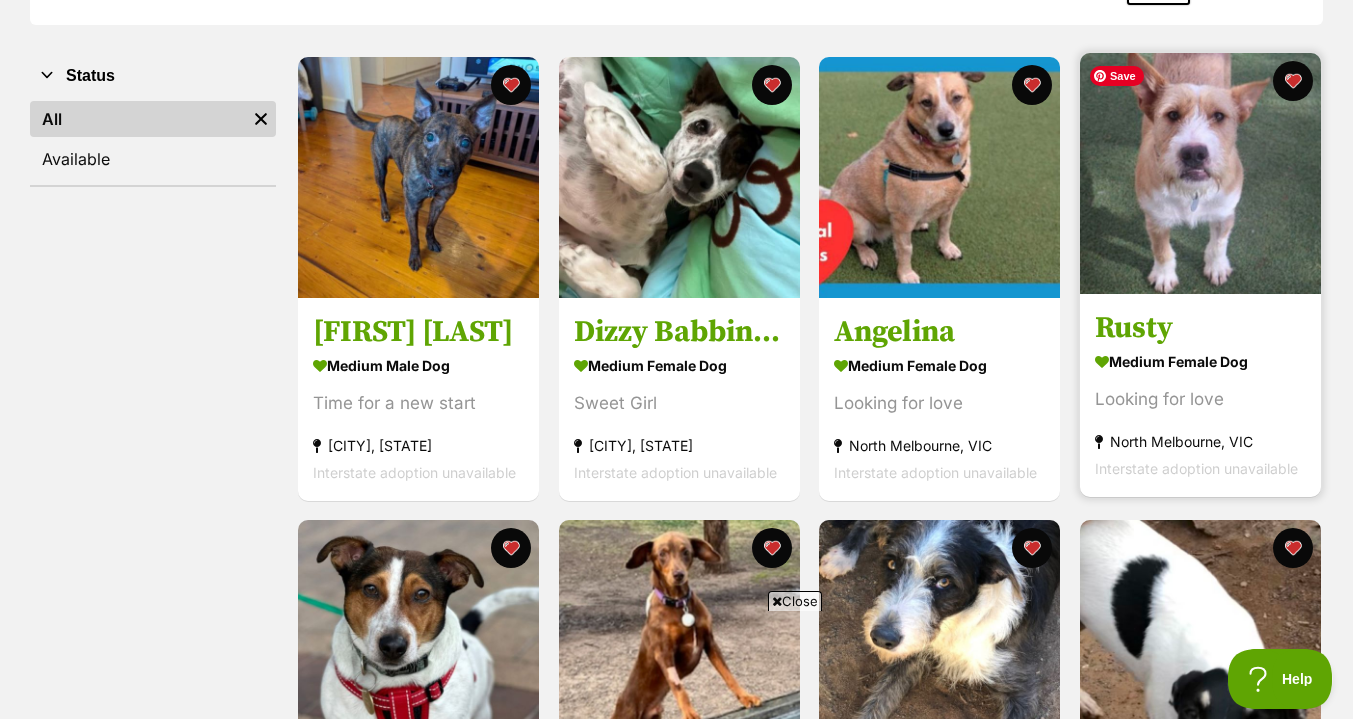 click at bounding box center [1200, 173] 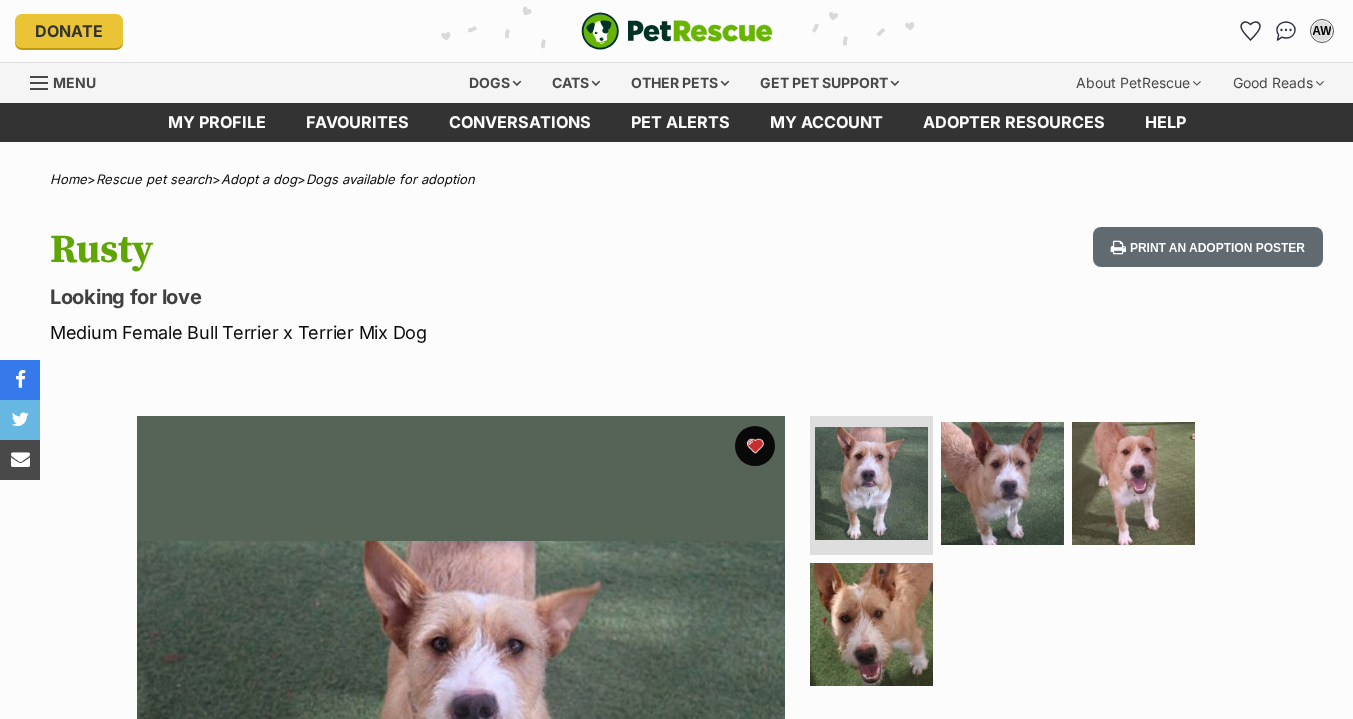 scroll, scrollTop: 0, scrollLeft: 0, axis: both 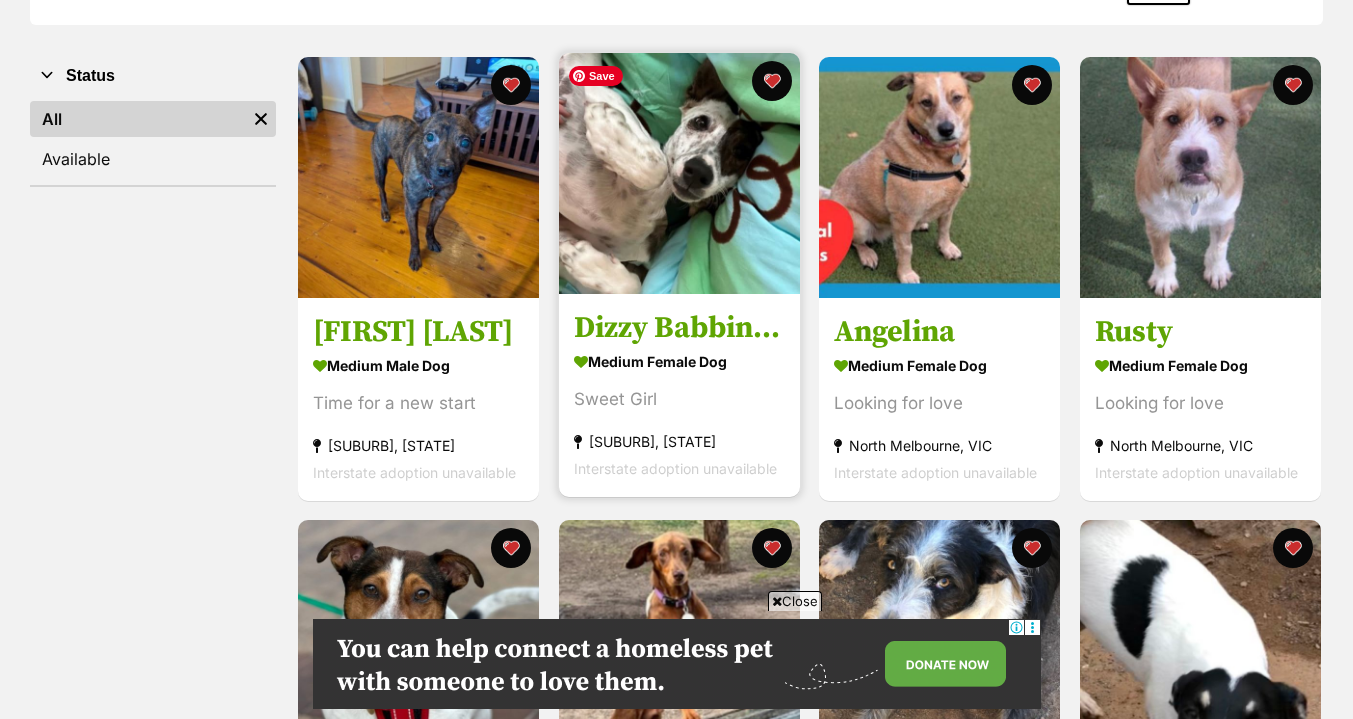 click at bounding box center [679, 173] 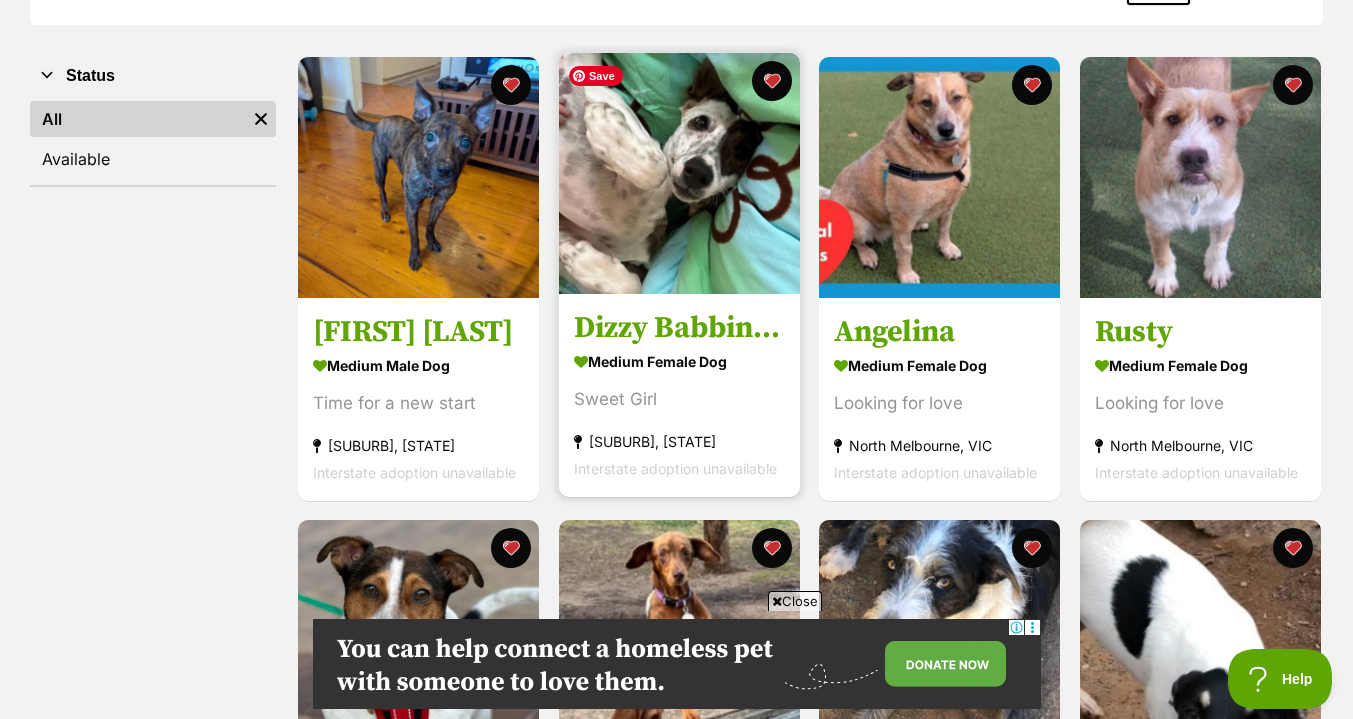 scroll, scrollTop: 0, scrollLeft: 0, axis: both 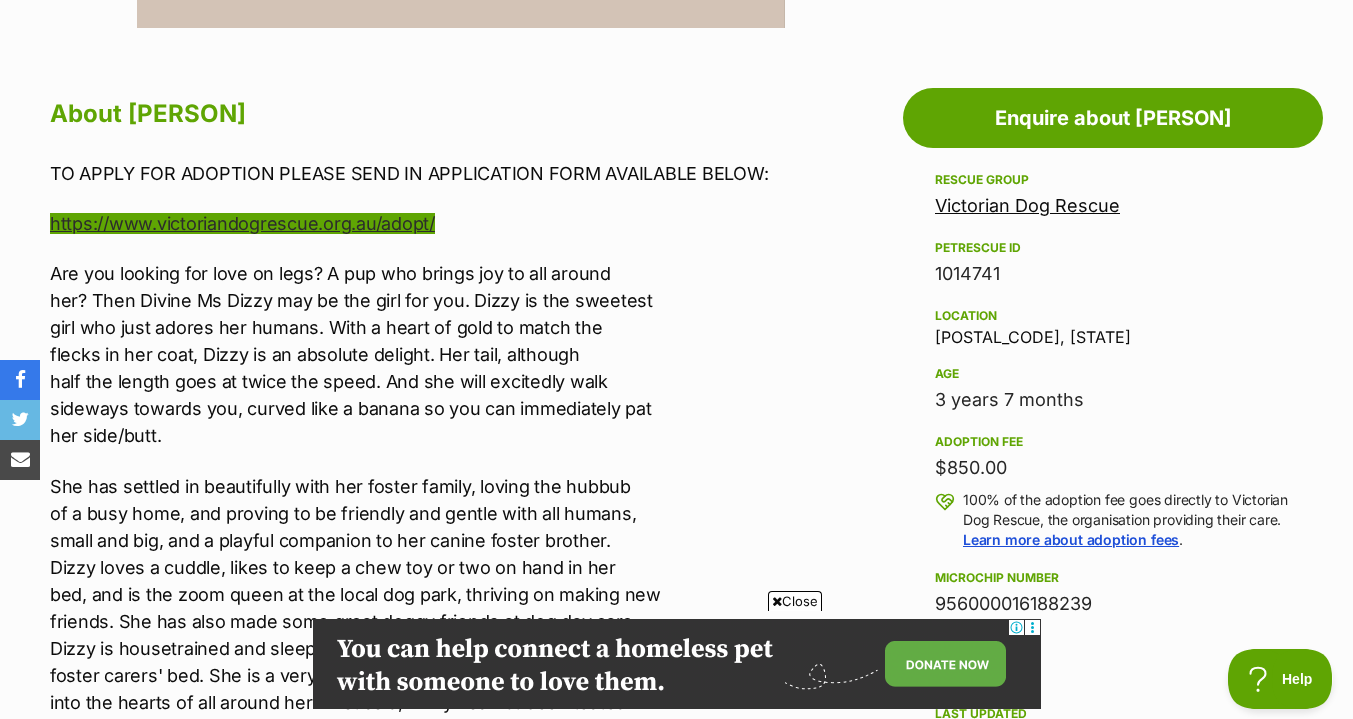 click on "https://www.victoriandogrescue.org.au/adopt/" at bounding box center [242, 223] 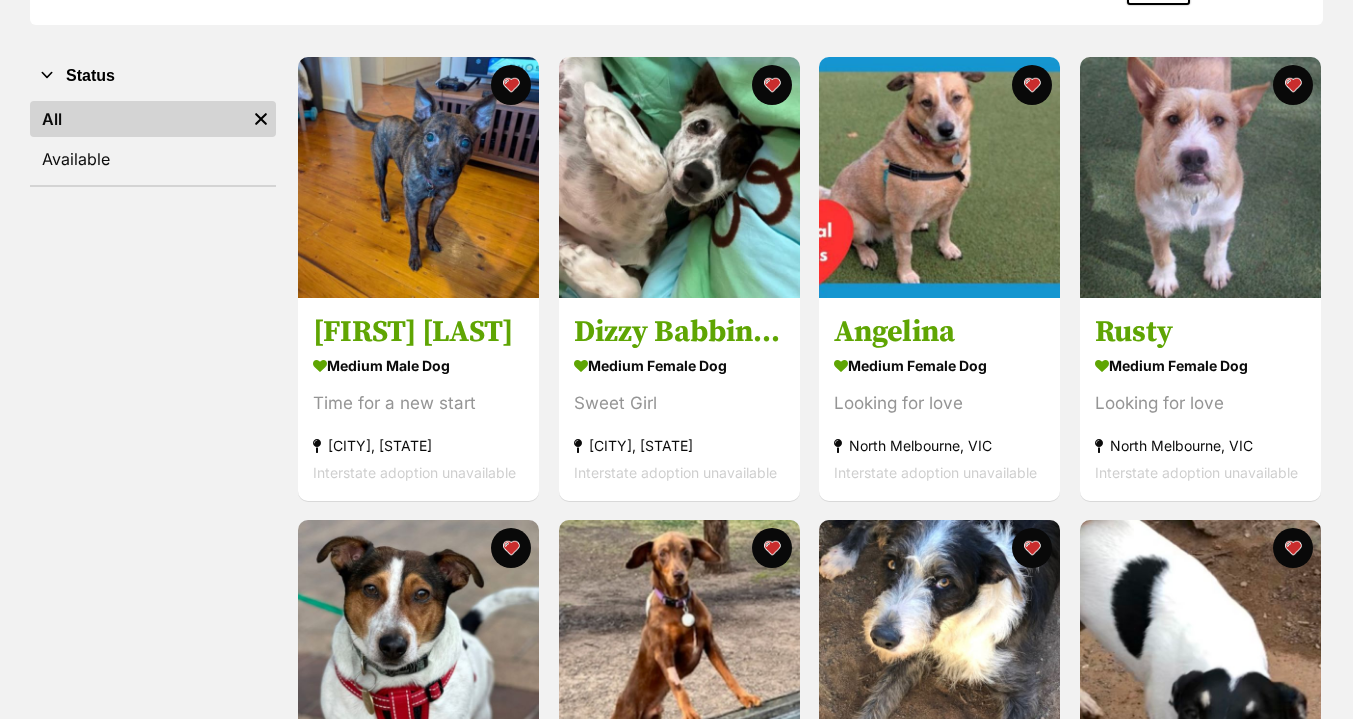 scroll, scrollTop: 352, scrollLeft: 0, axis: vertical 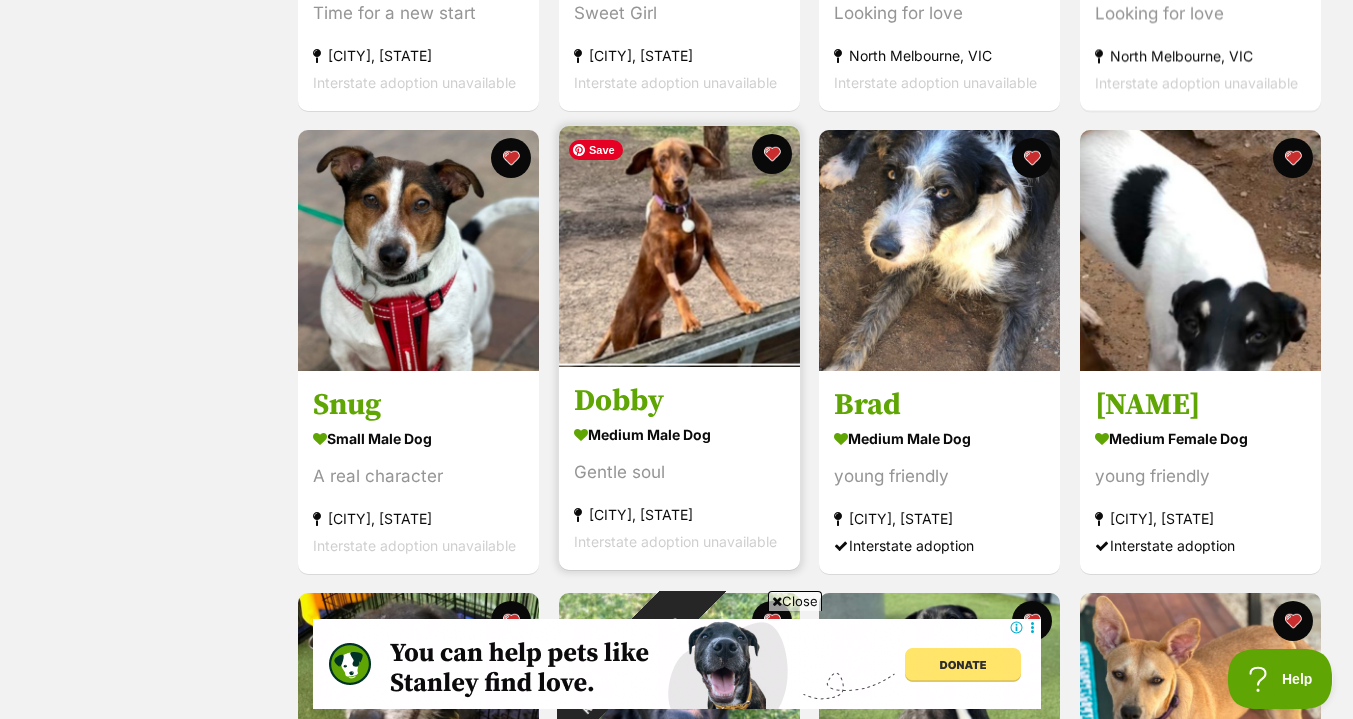 click at bounding box center [679, 246] 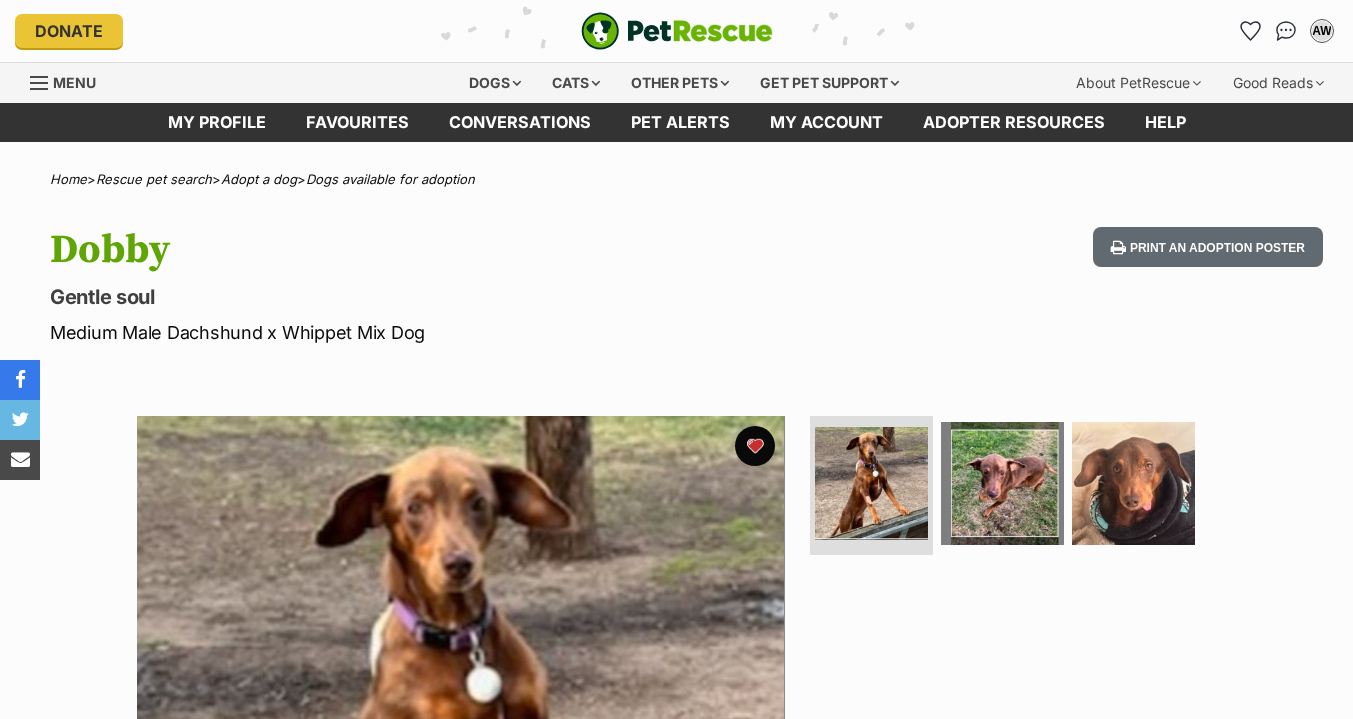 scroll, scrollTop: 0, scrollLeft: 0, axis: both 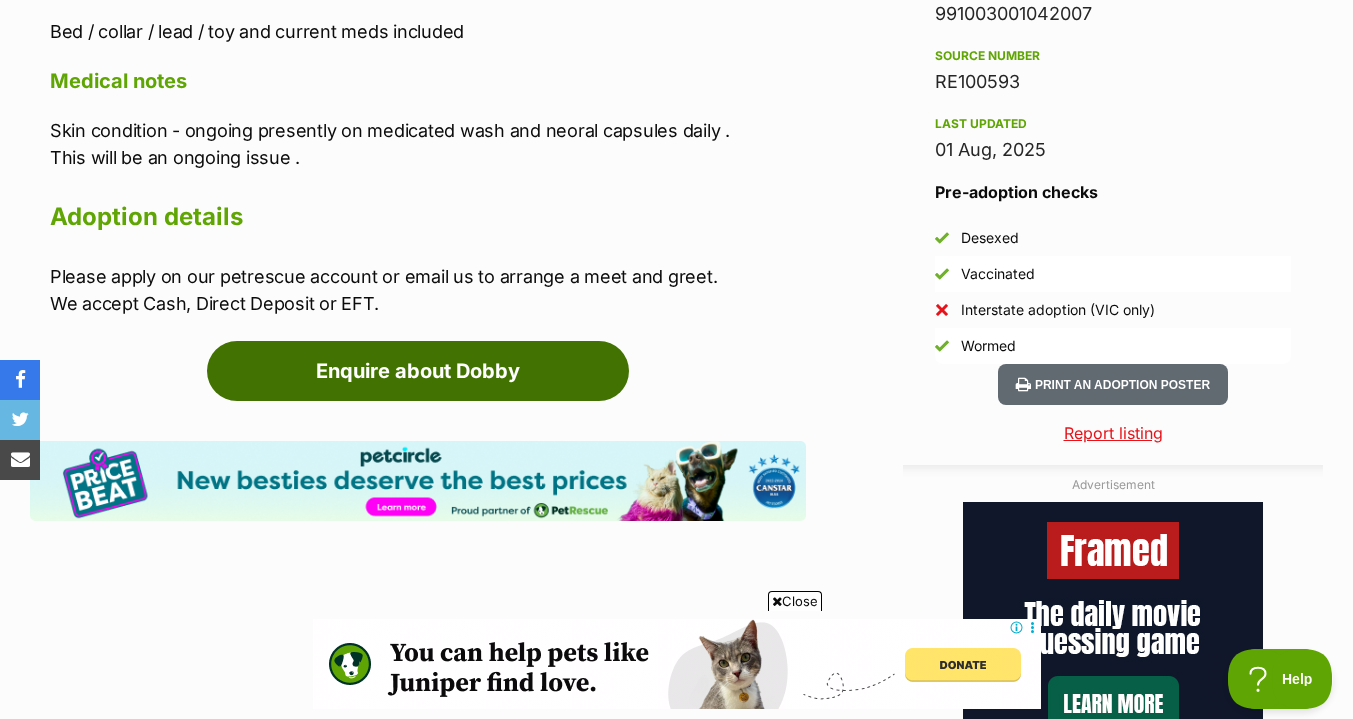 click on "Enquire about Dobby" at bounding box center (418, 371) 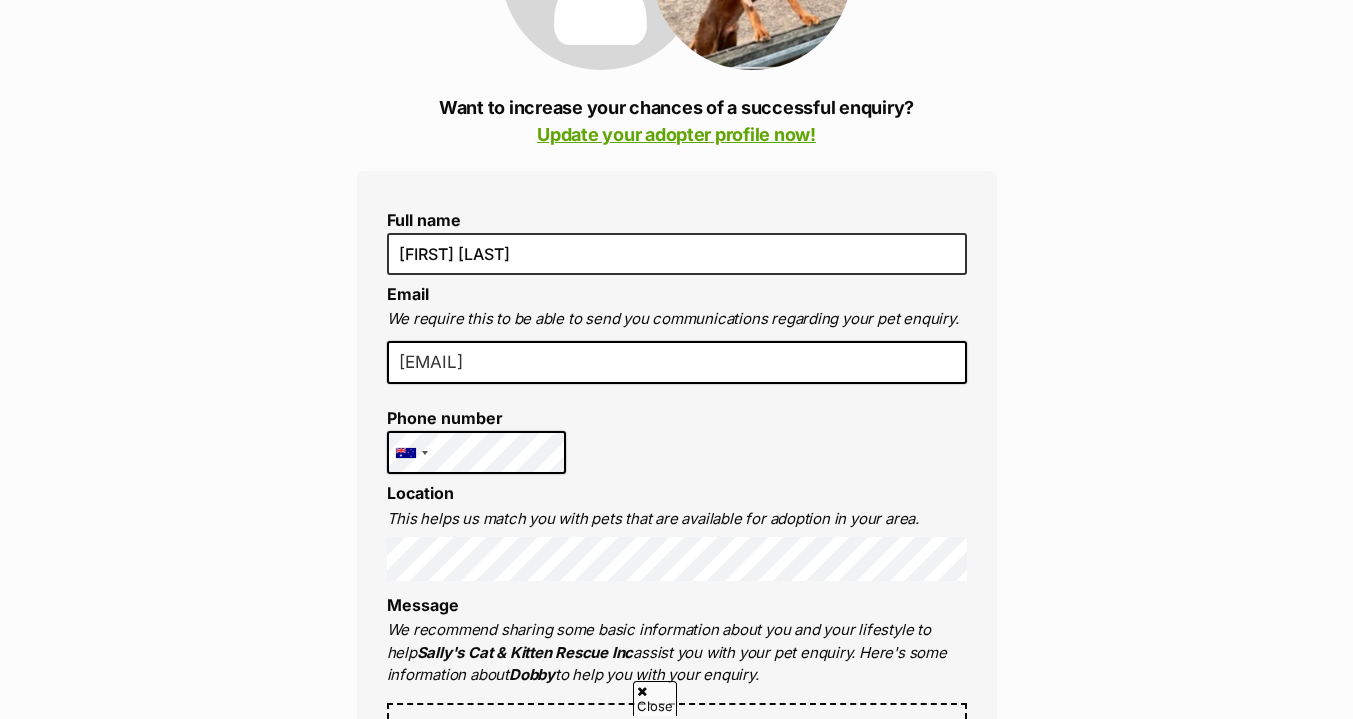 scroll, scrollTop: 385, scrollLeft: 0, axis: vertical 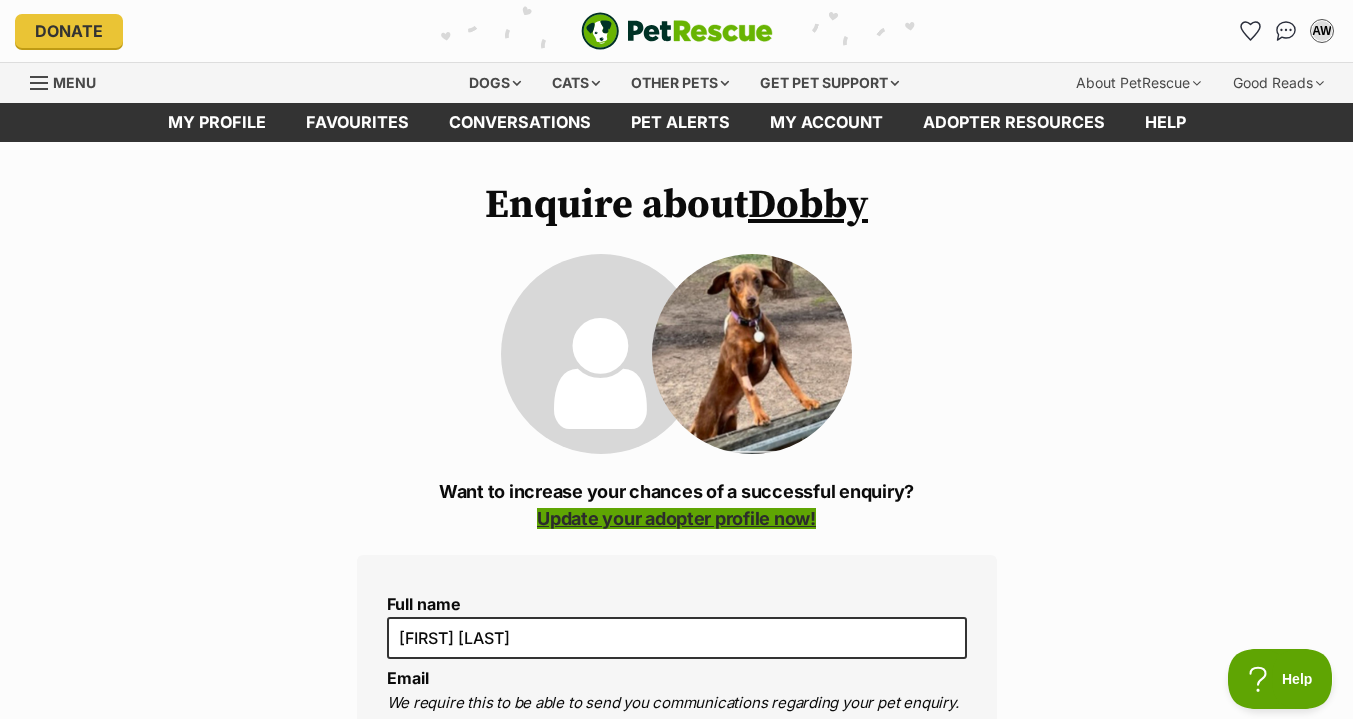 click on "Update your adopter profile now!" at bounding box center (676, 518) 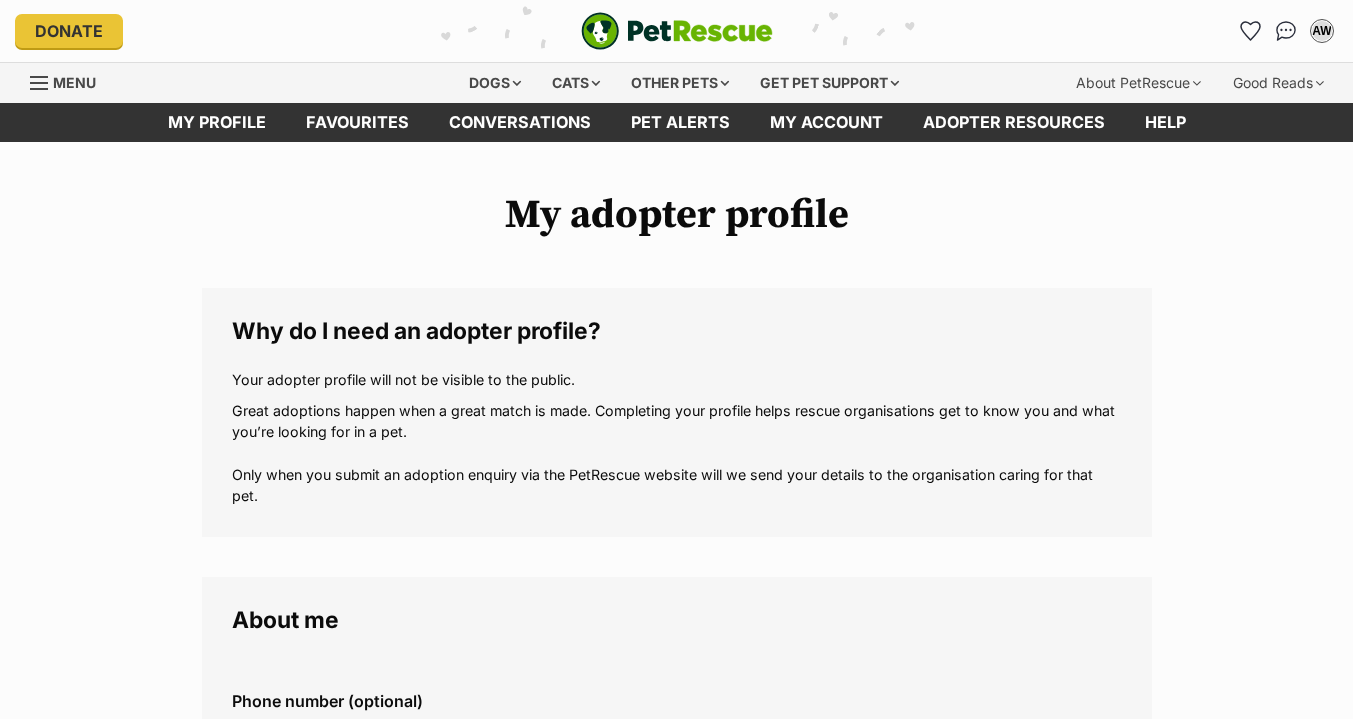 scroll, scrollTop: 0, scrollLeft: 0, axis: both 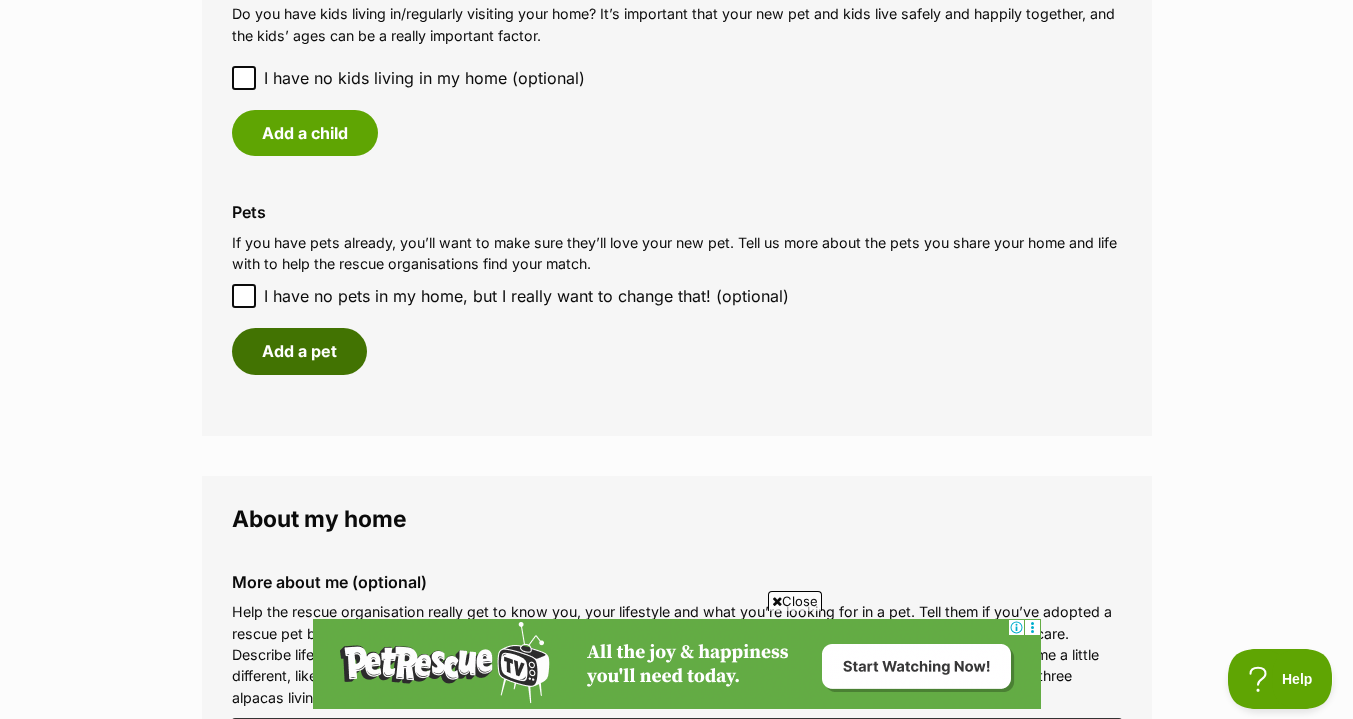 click on "Add a pet" at bounding box center [299, 351] 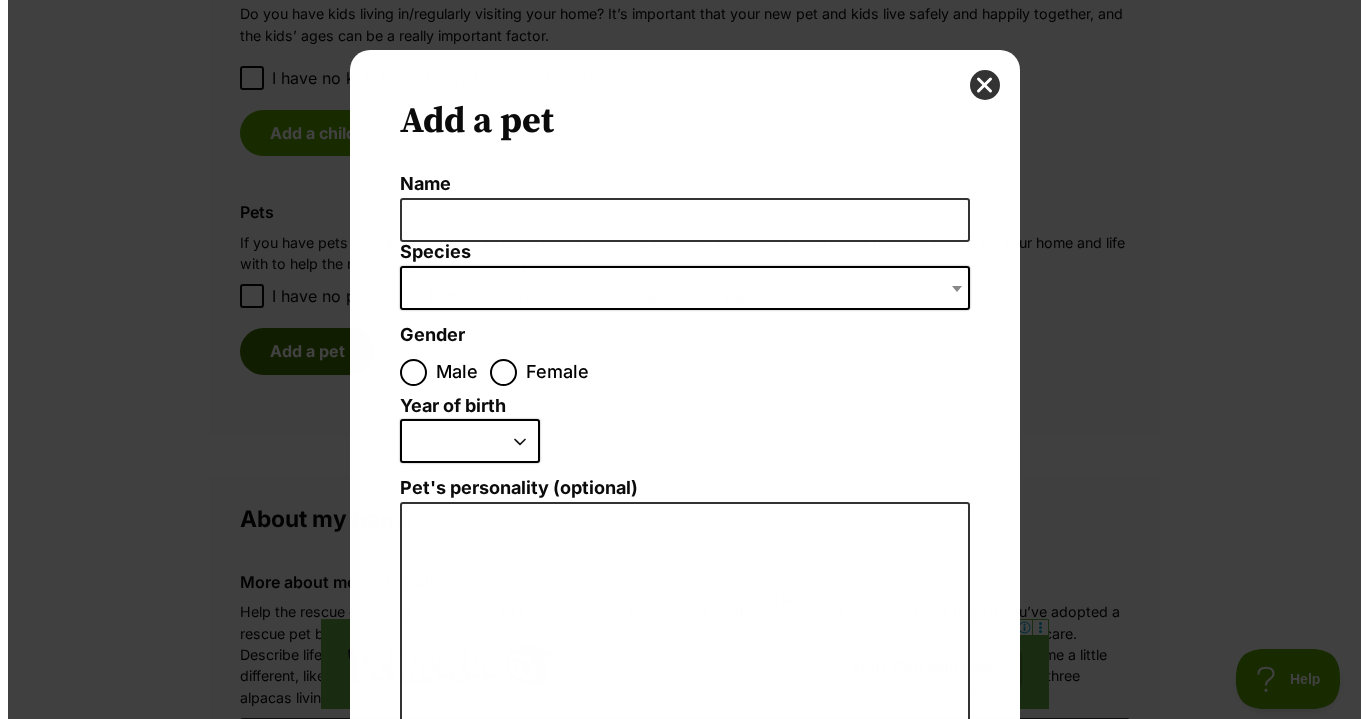 scroll, scrollTop: 0, scrollLeft: 0, axis: both 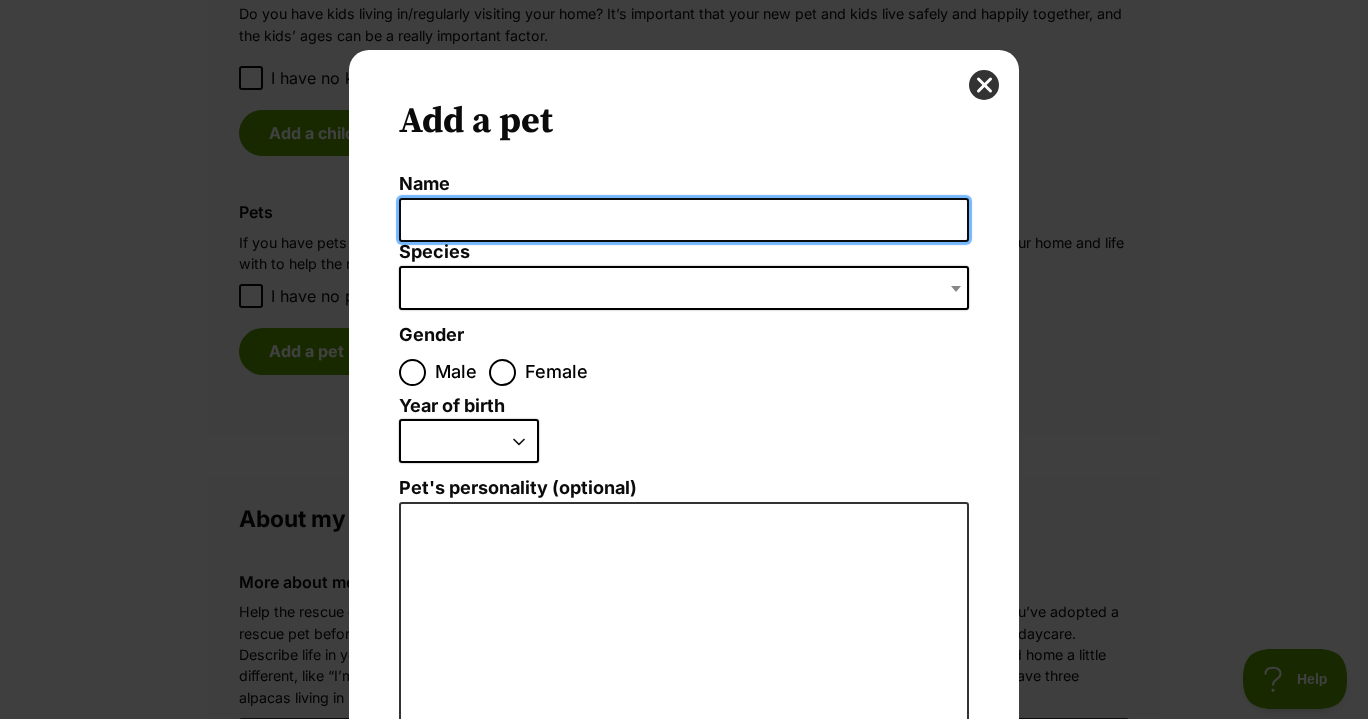 click on "Name" at bounding box center [684, 220] 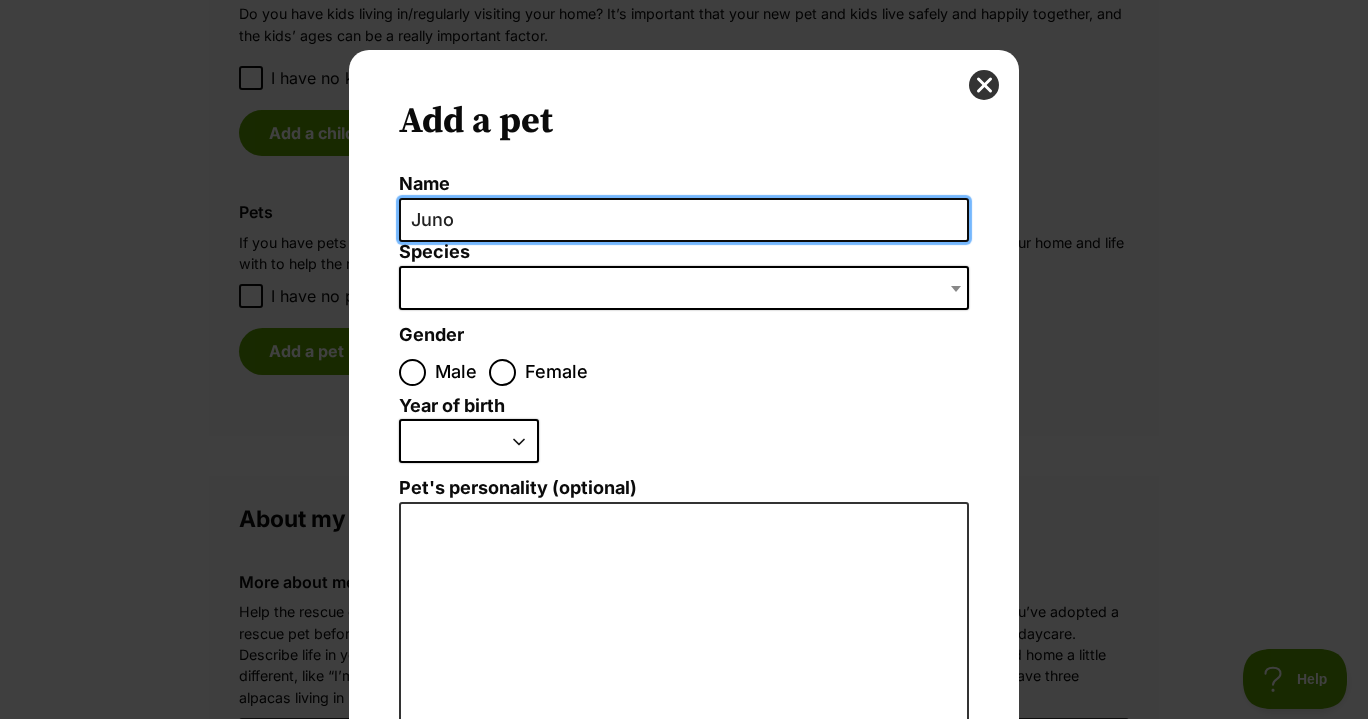 type on "Juno" 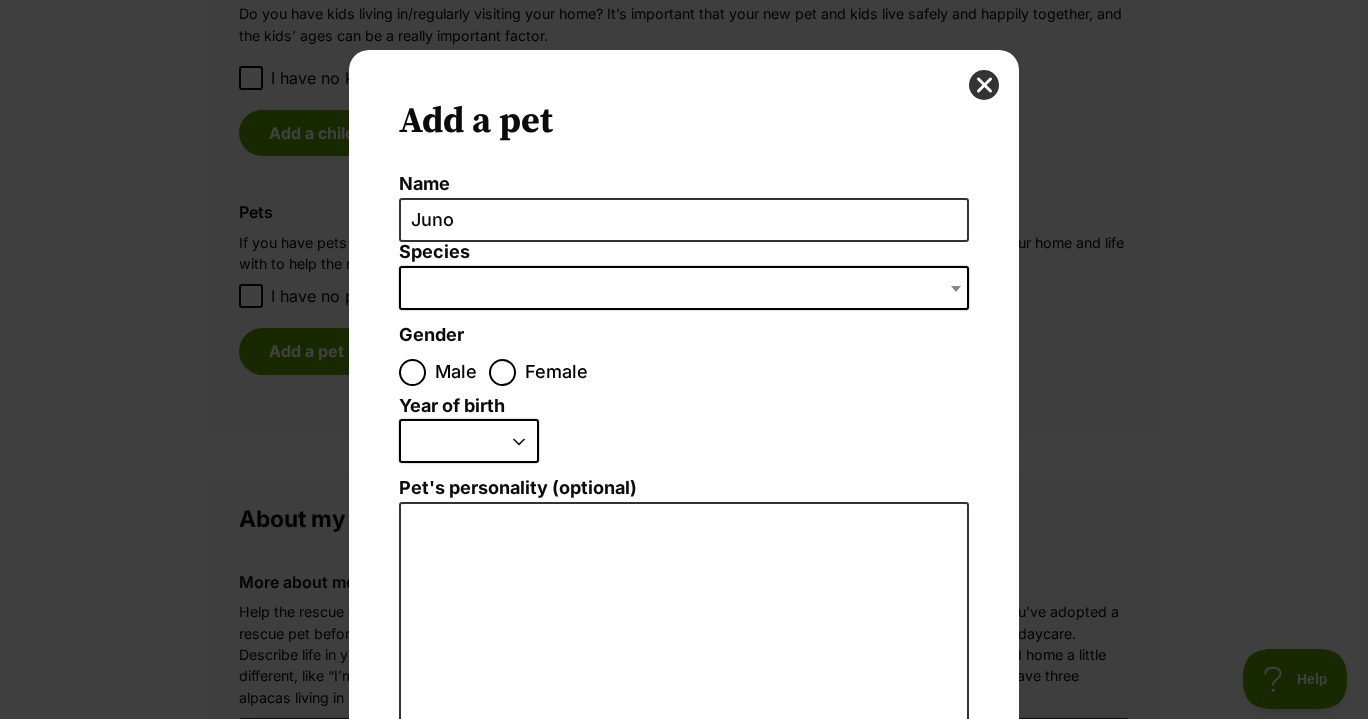 click at bounding box center [684, 288] 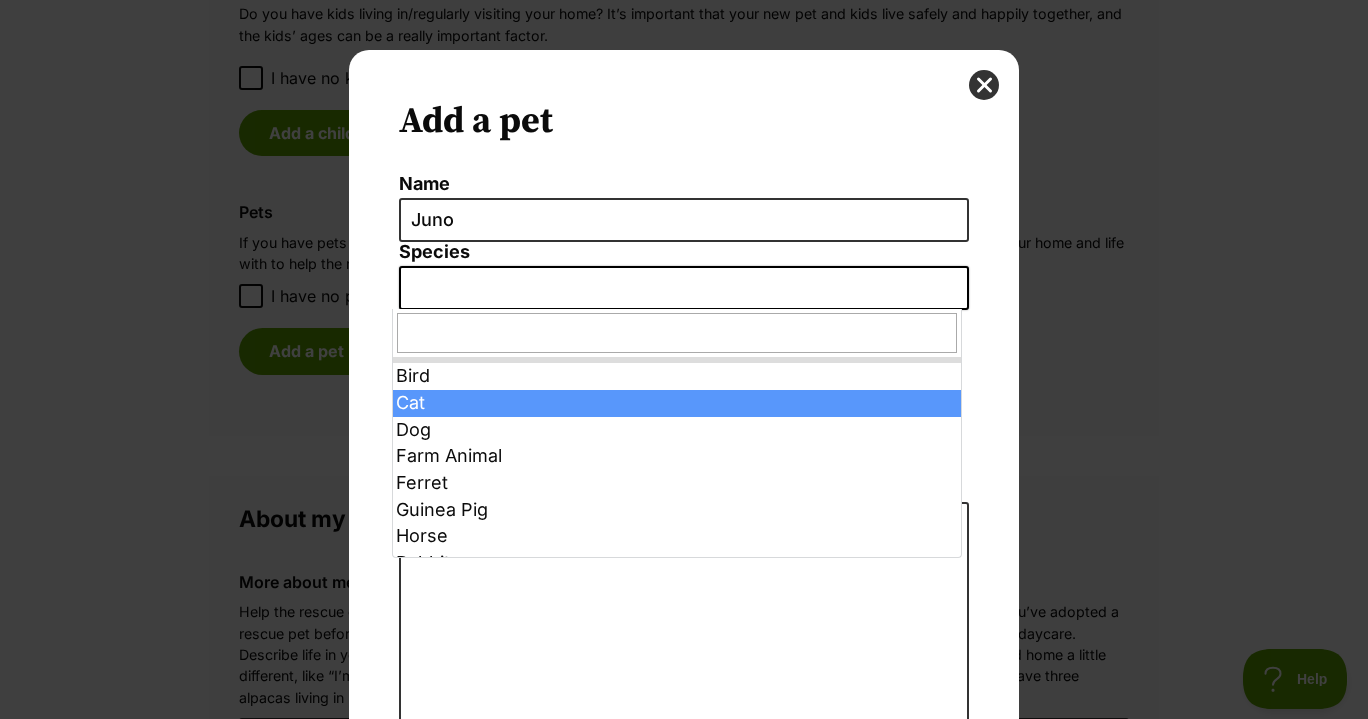 select on "2" 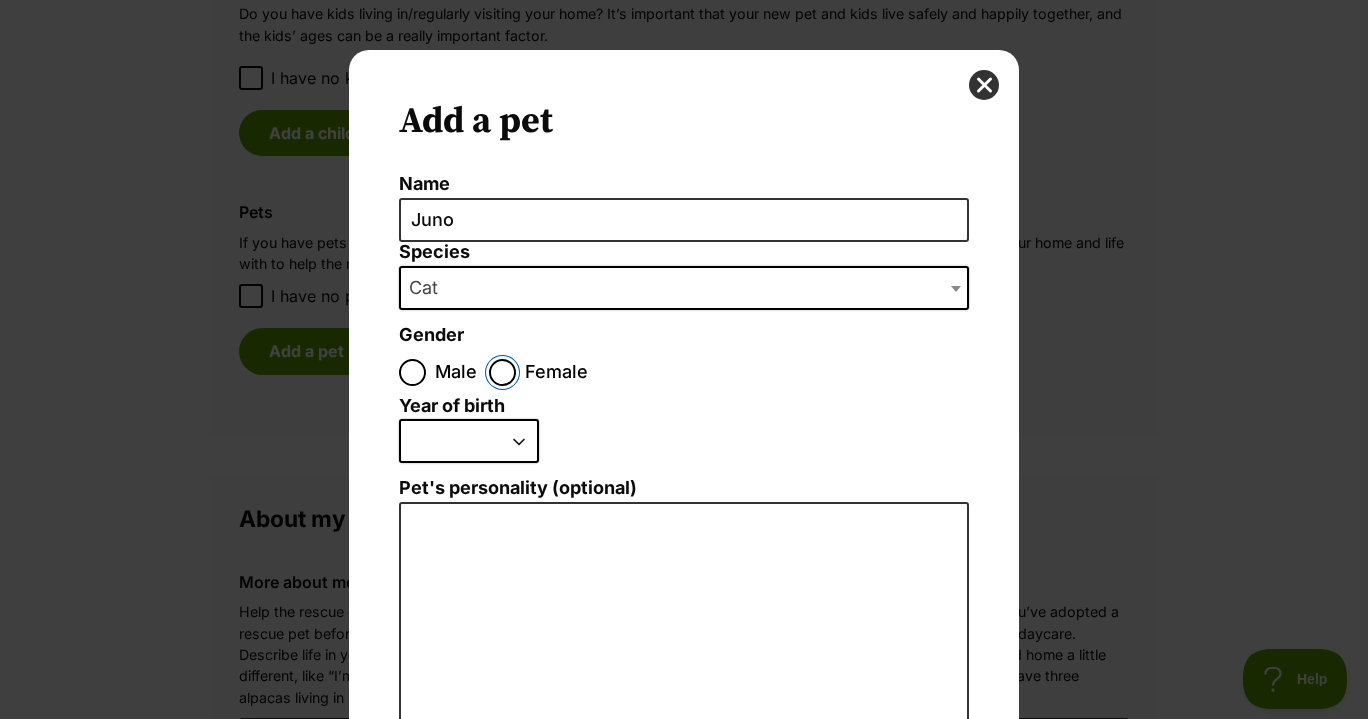 click on "Female" at bounding box center [502, 372] 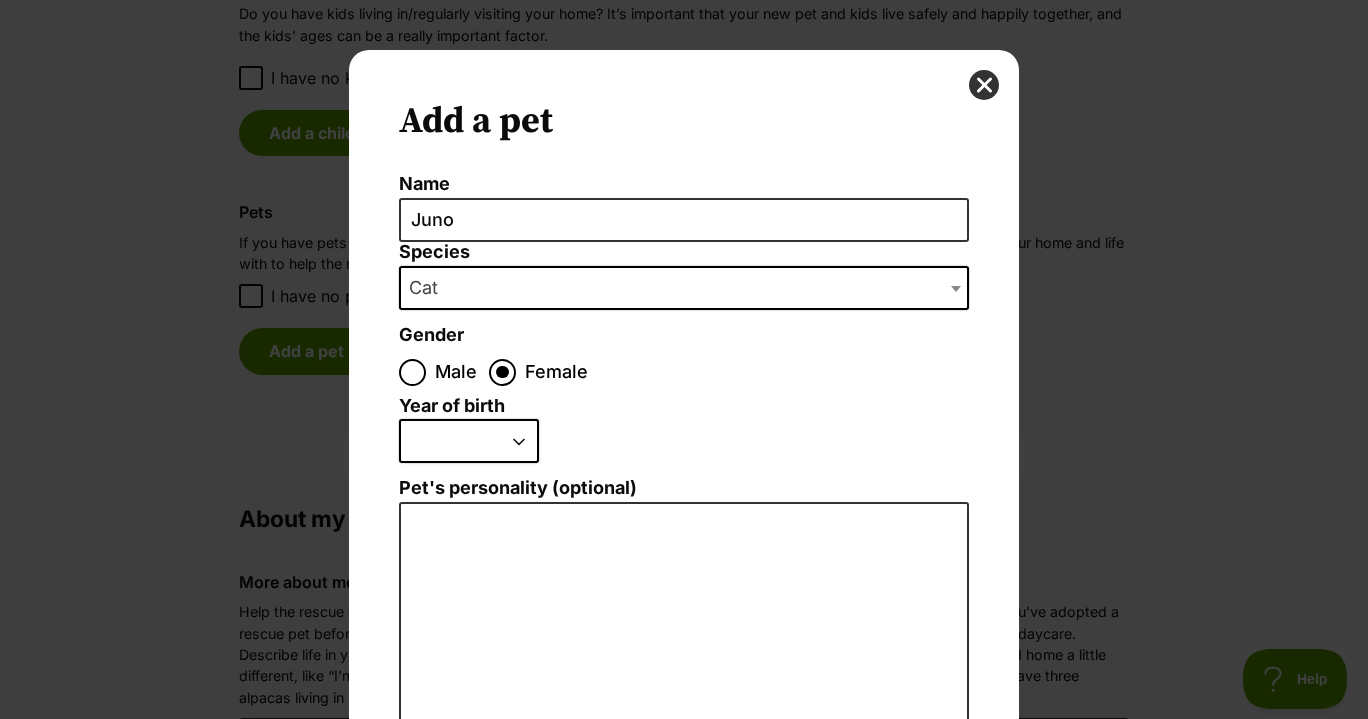 click on "2025
2024
2023
2022
2021
2020
2019
2018
2017
2016
2015
2014
2013
2012
2011
2010
2009
2008
2007
2006
2005
2004
2003
2002
2001
2000
1999
1998
1997
1996
1995" at bounding box center (469, 441) 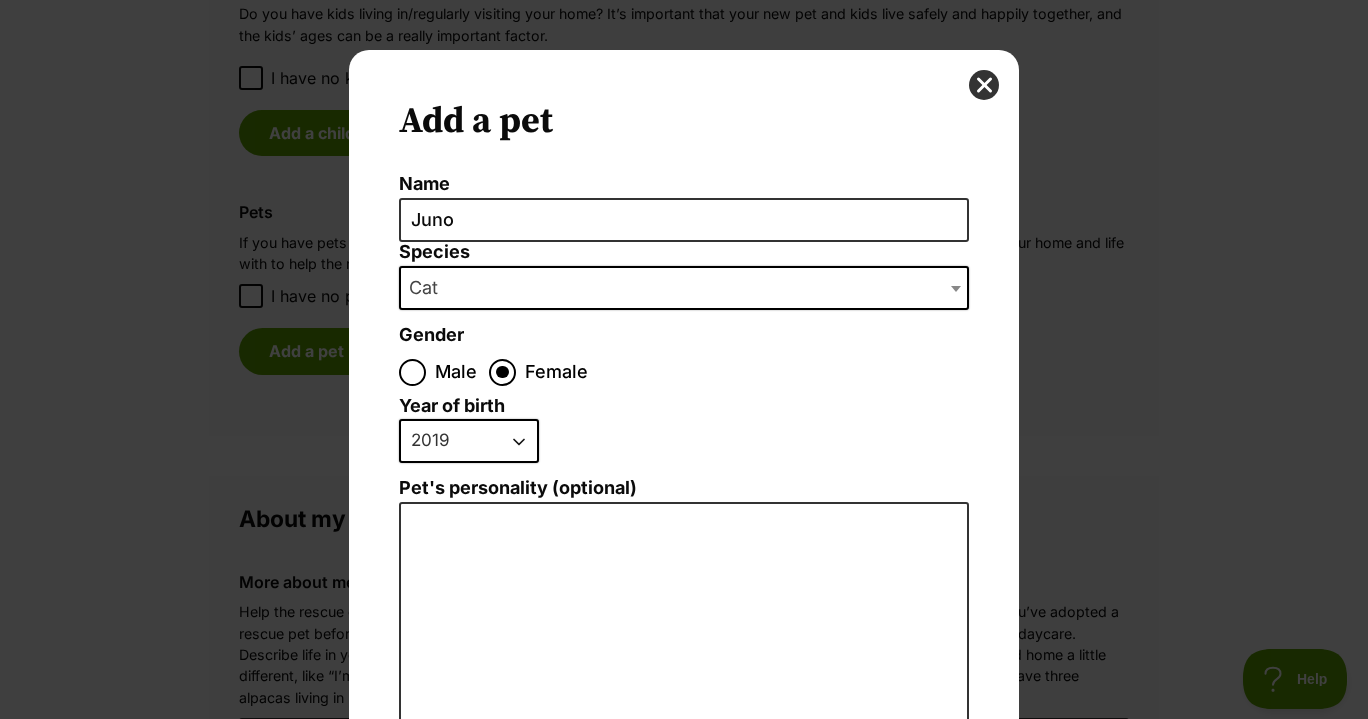 click on "2025
2024
2023
2022
2021
2020
2019
2018
2017
2016
2015
2014
2013
2012
2011
2010
2009
2008
2007
2006
2005
2004
2003
2002
2001
2000
1999
1998
1997
1996
1995" at bounding box center [469, 441] 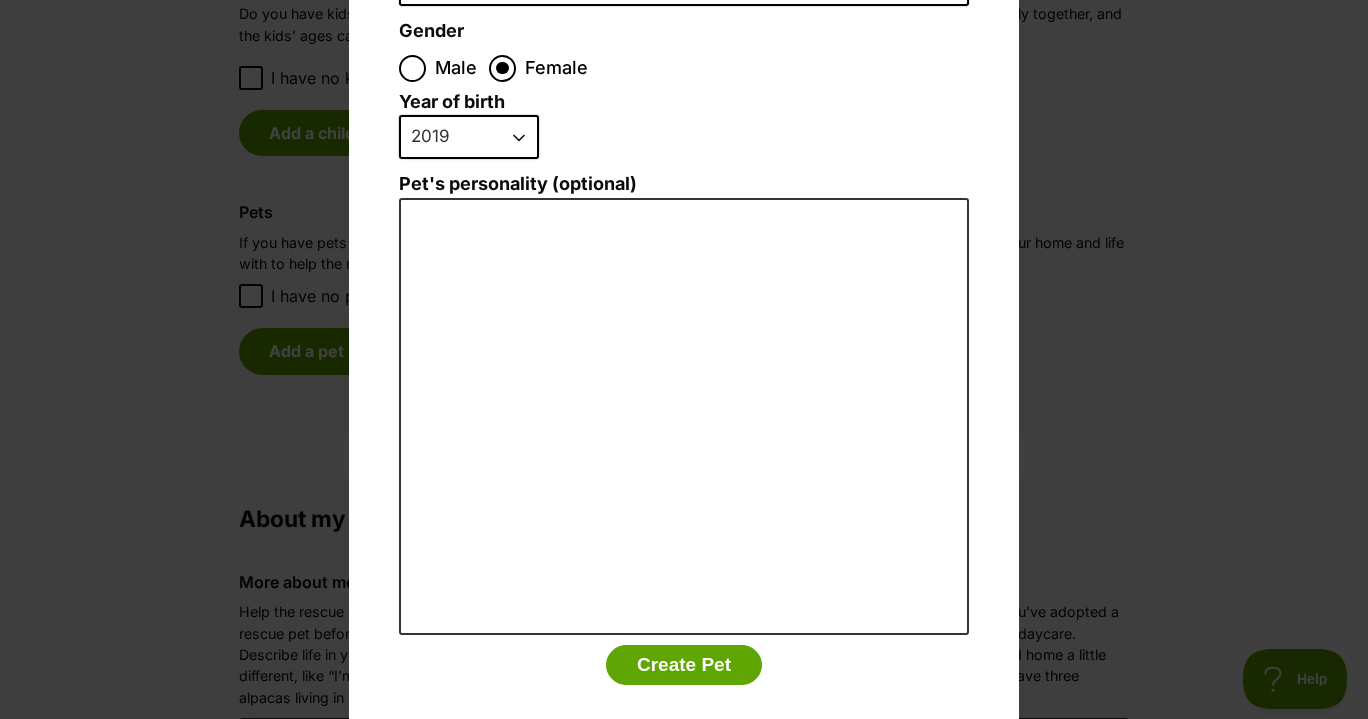 scroll, scrollTop: 305, scrollLeft: 0, axis: vertical 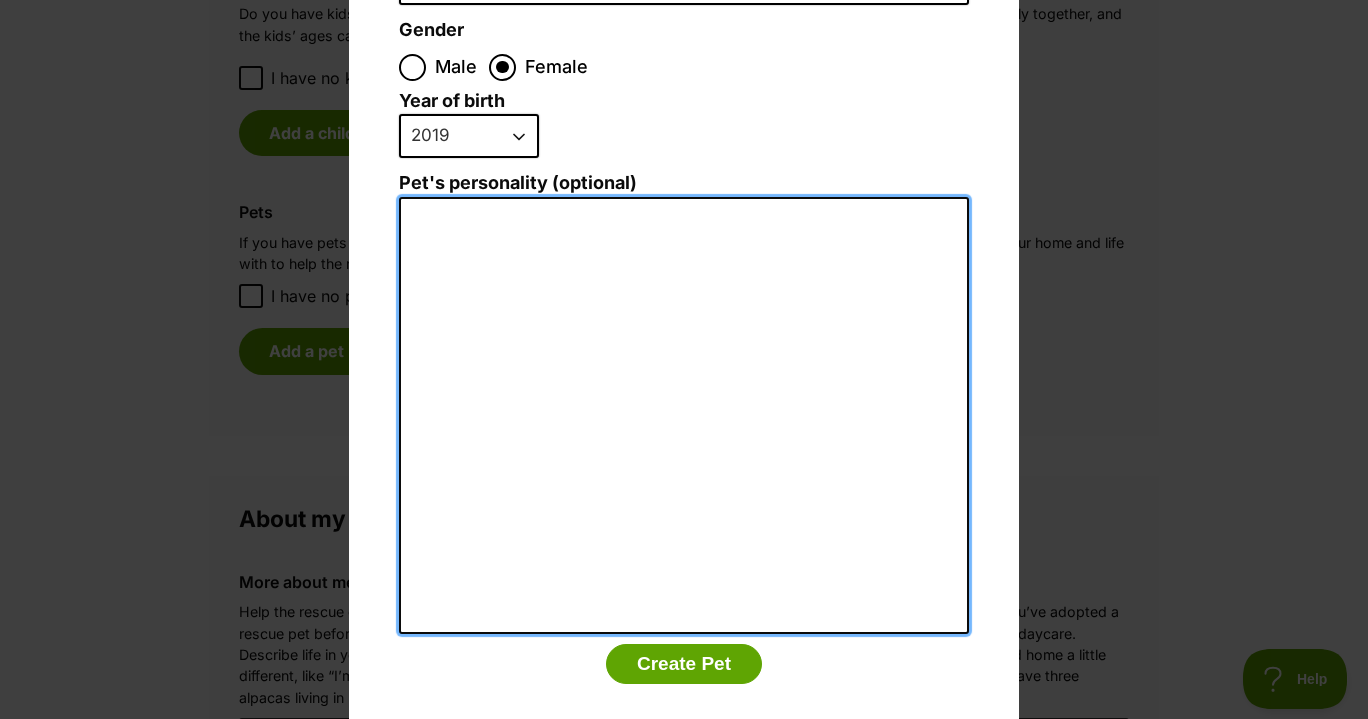 click on "Pet's personality (optional)" at bounding box center [684, 416] 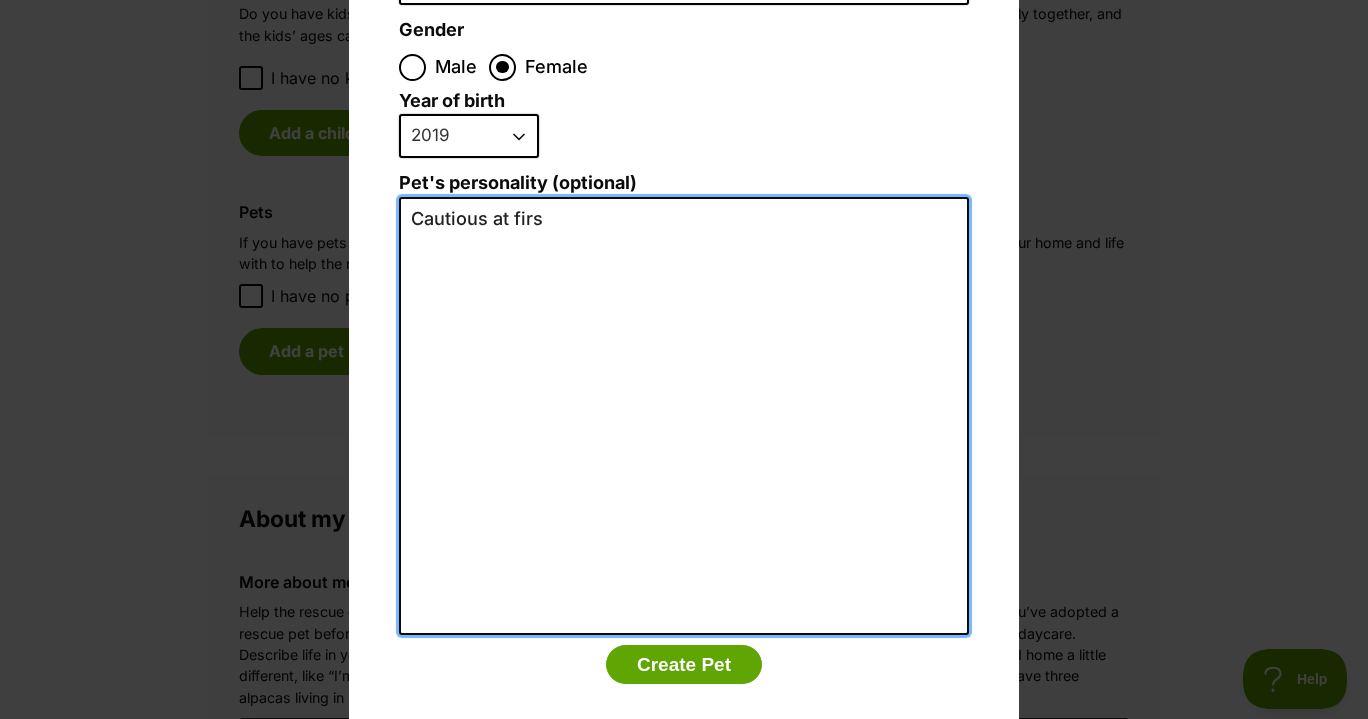 scroll, scrollTop: 0, scrollLeft: 0, axis: both 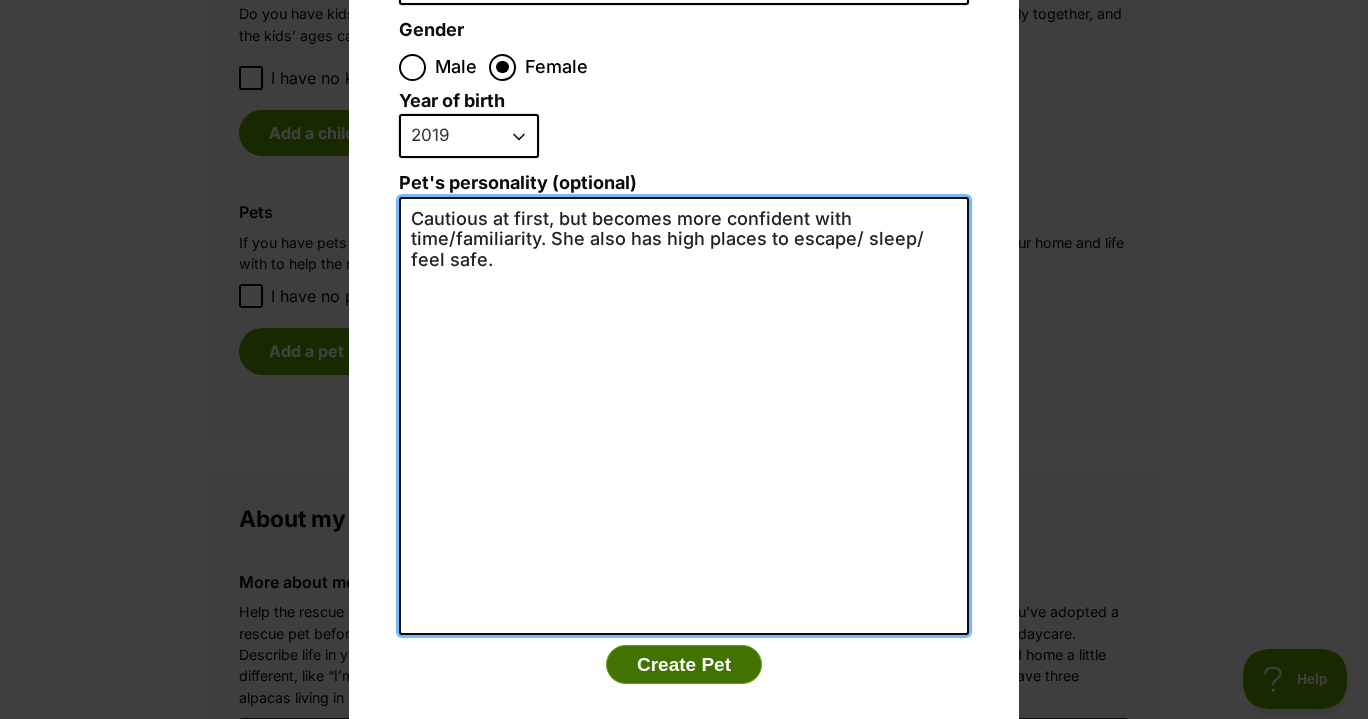 type on "Cautious at first, but becomes more confident with time/familiarity. She also has high places to escape/ sleep/ feel safe." 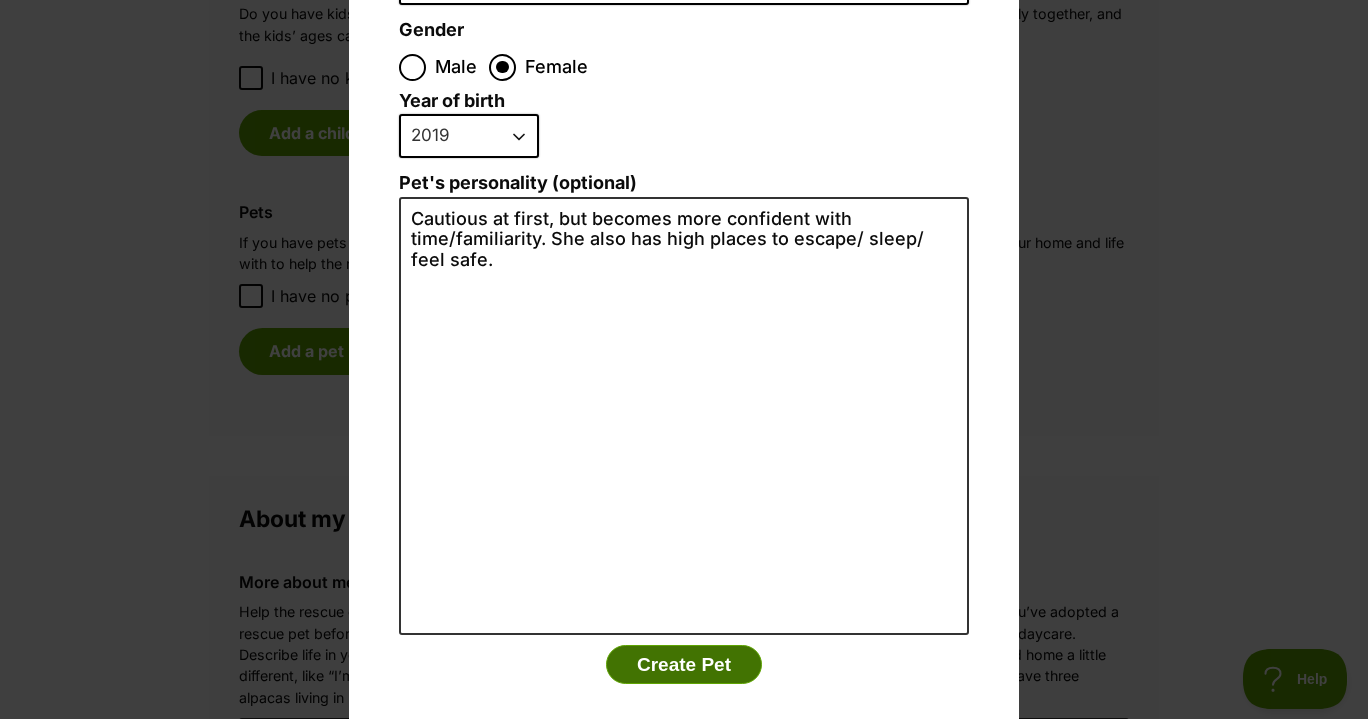 click on "Create Pet" at bounding box center [684, 665] 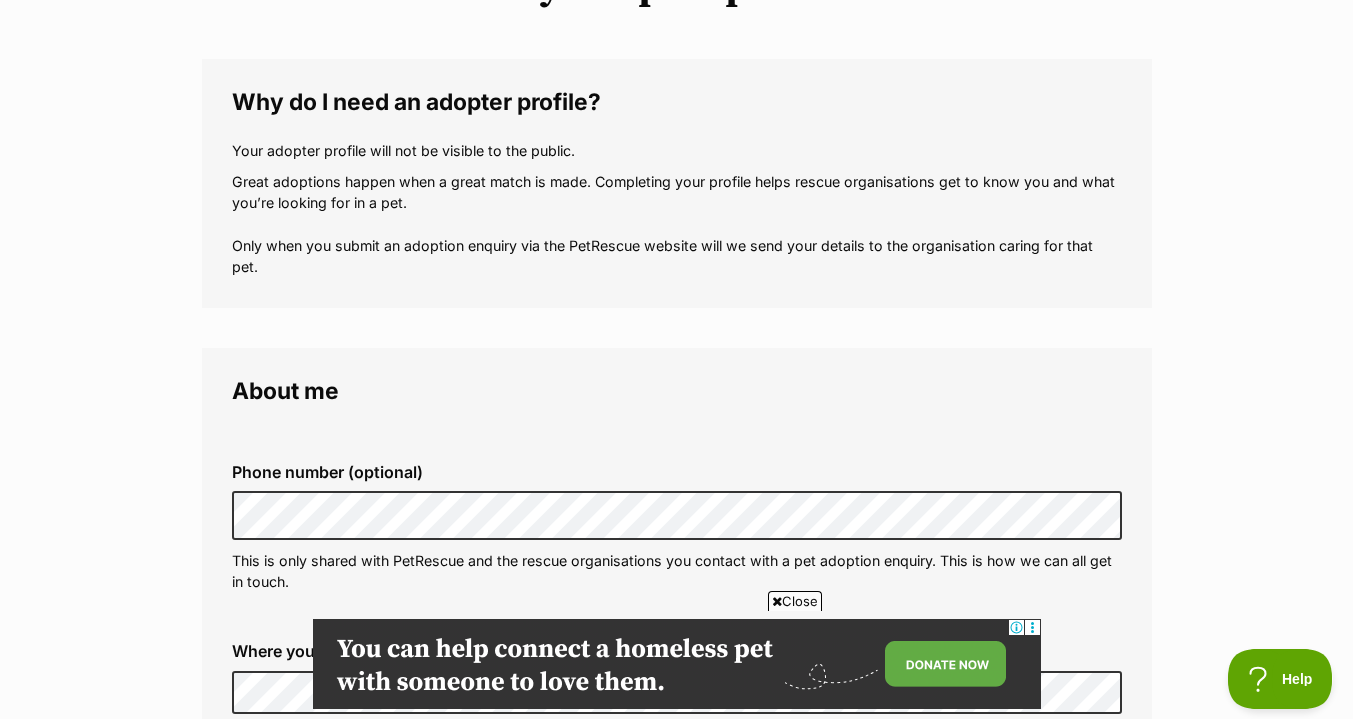 scroll, scrollTop: 0, scrollLeft: 0, axis: both 